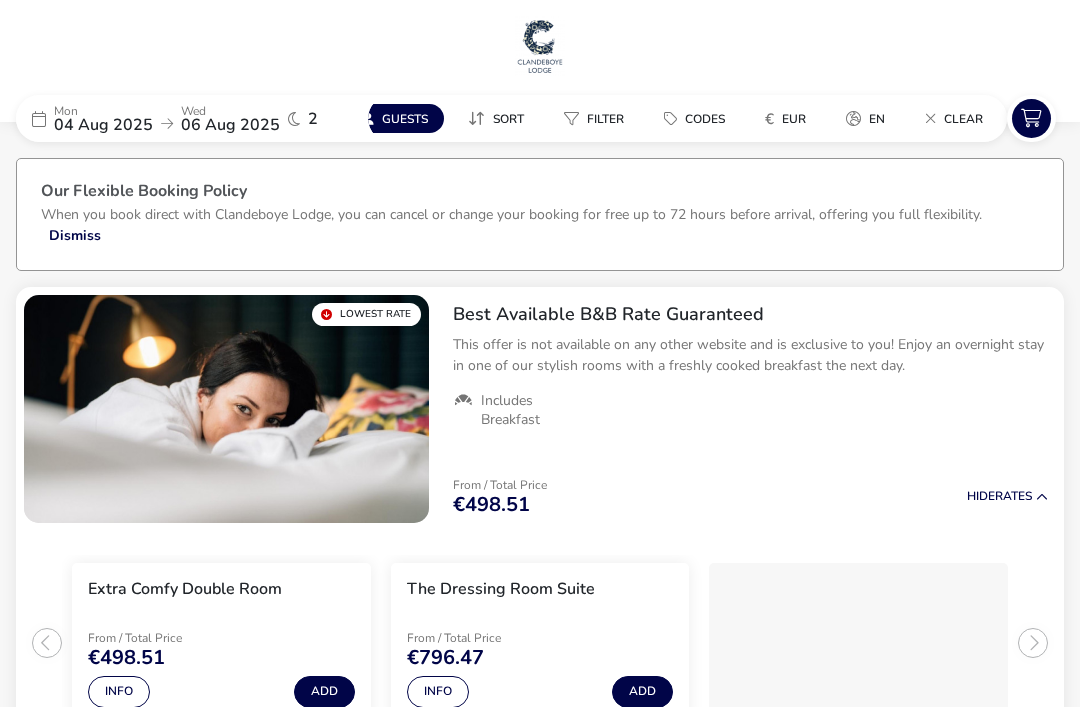 scroll, scrollTop: 85, scrollLeft: 0, axis: vertical 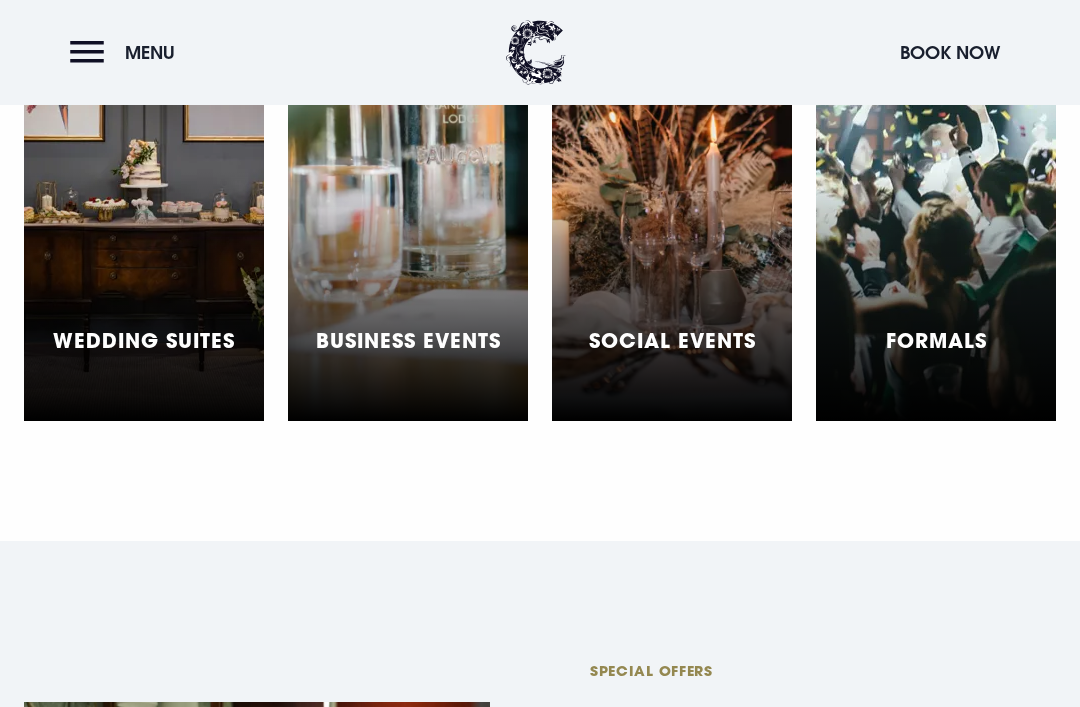 click on "Menu" at bounding box center (127, 52) 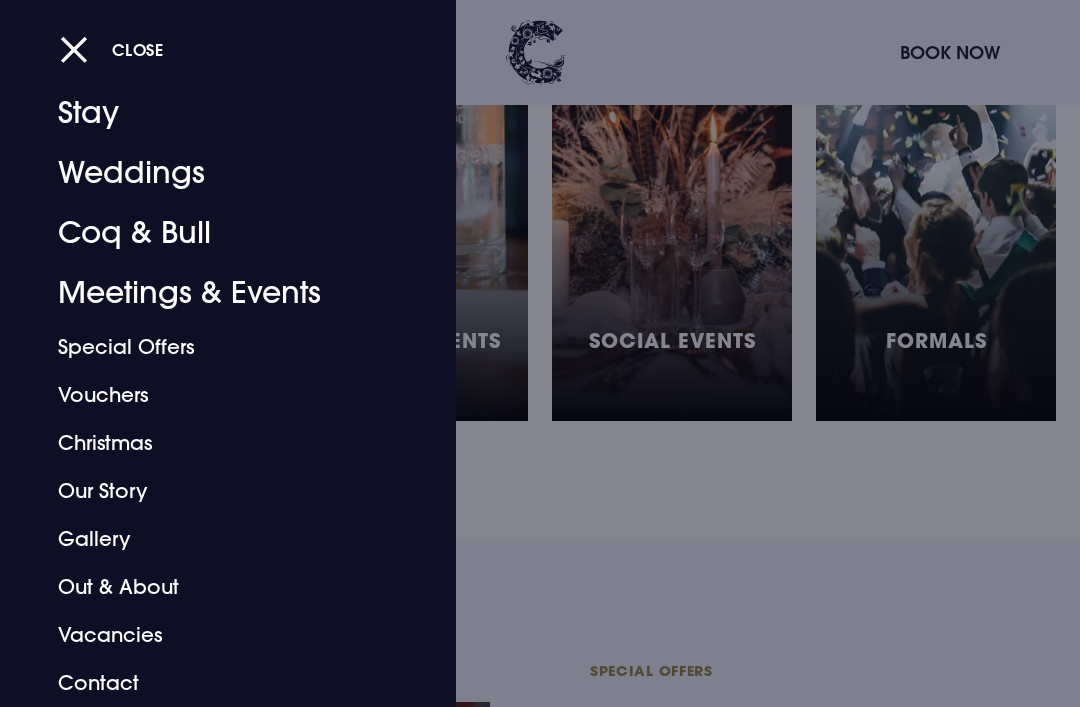 scroll, scrollTop: 45, scrollLeft: 0, axis: vertical 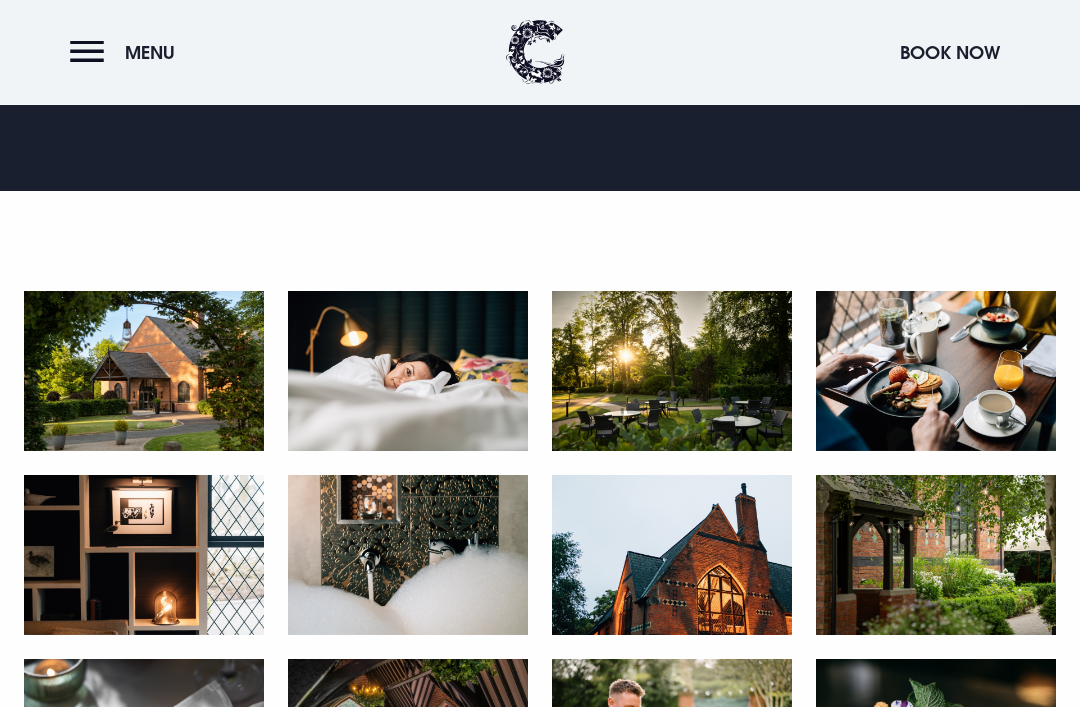 click at bounding box center [144, 372] 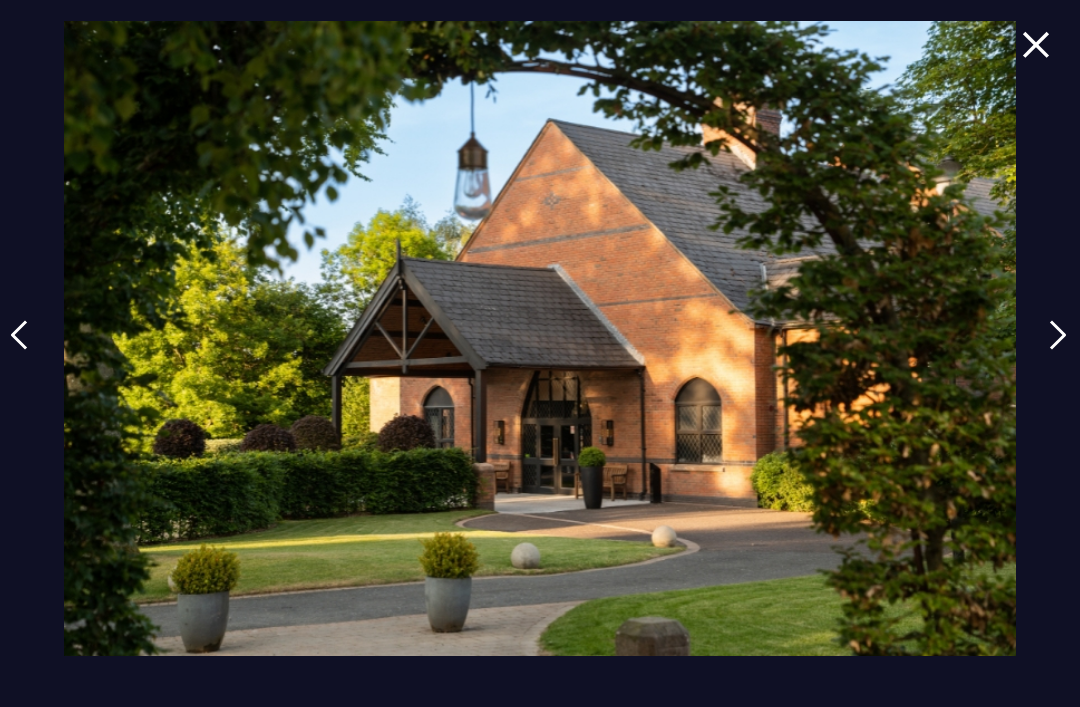click at bounding box center (1058, 335) 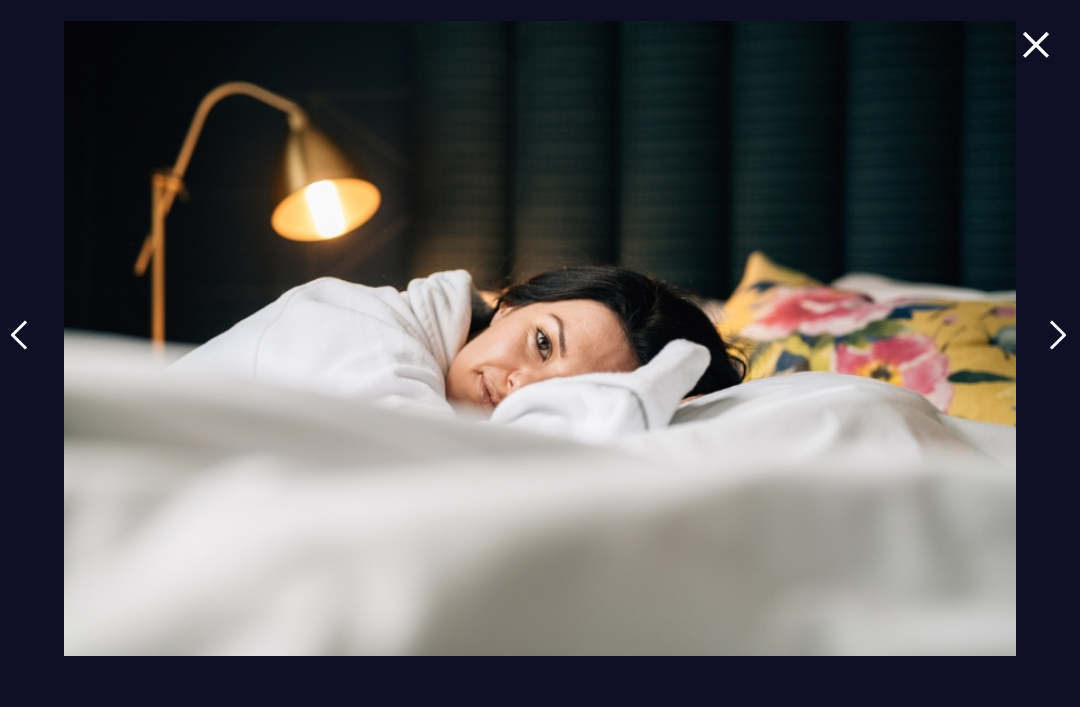 click at bounding box center (1058, 335) 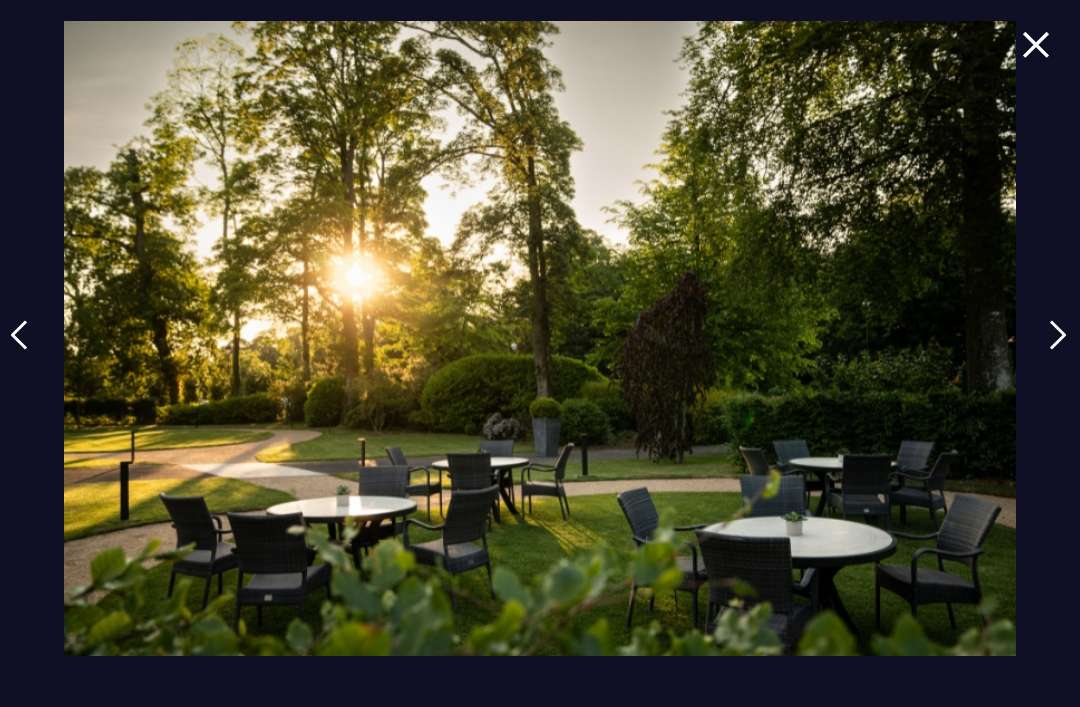 click at bounding box center [1058, 350] 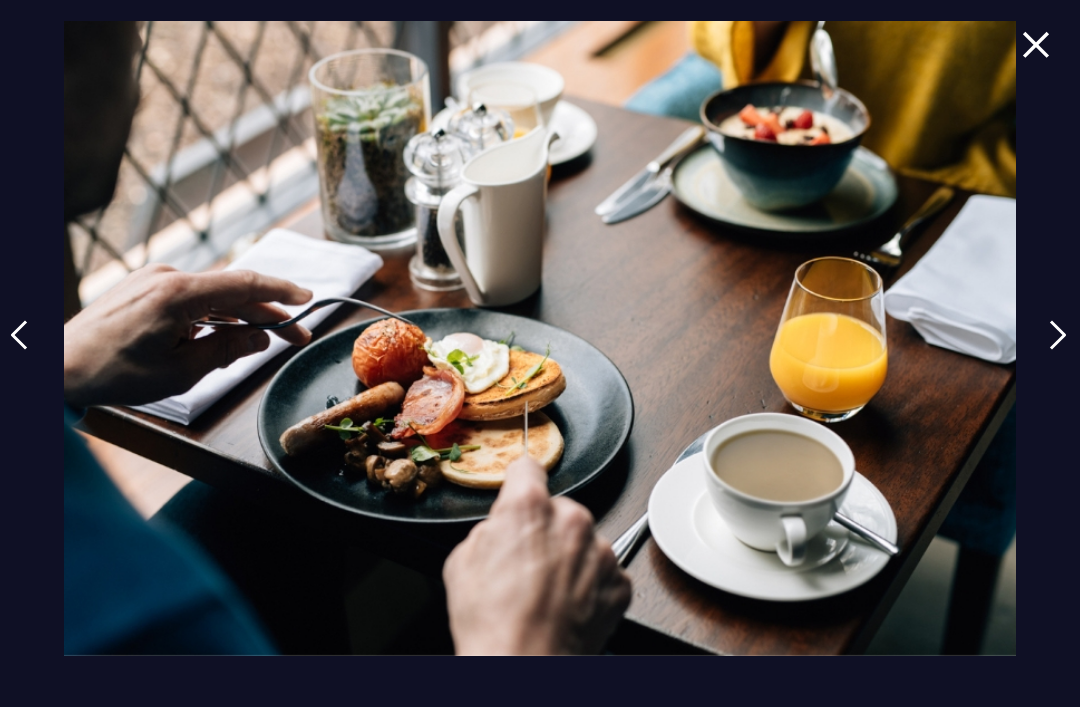 click at bounding box center (1058, 350) 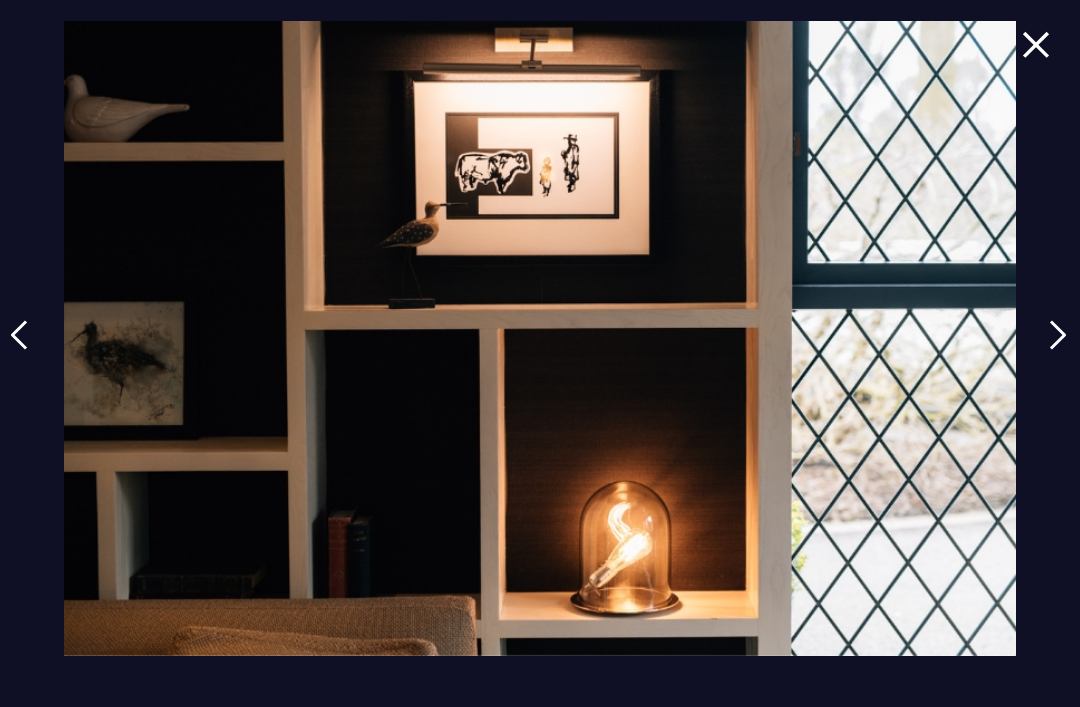 click at bounding box center [1058, 350] 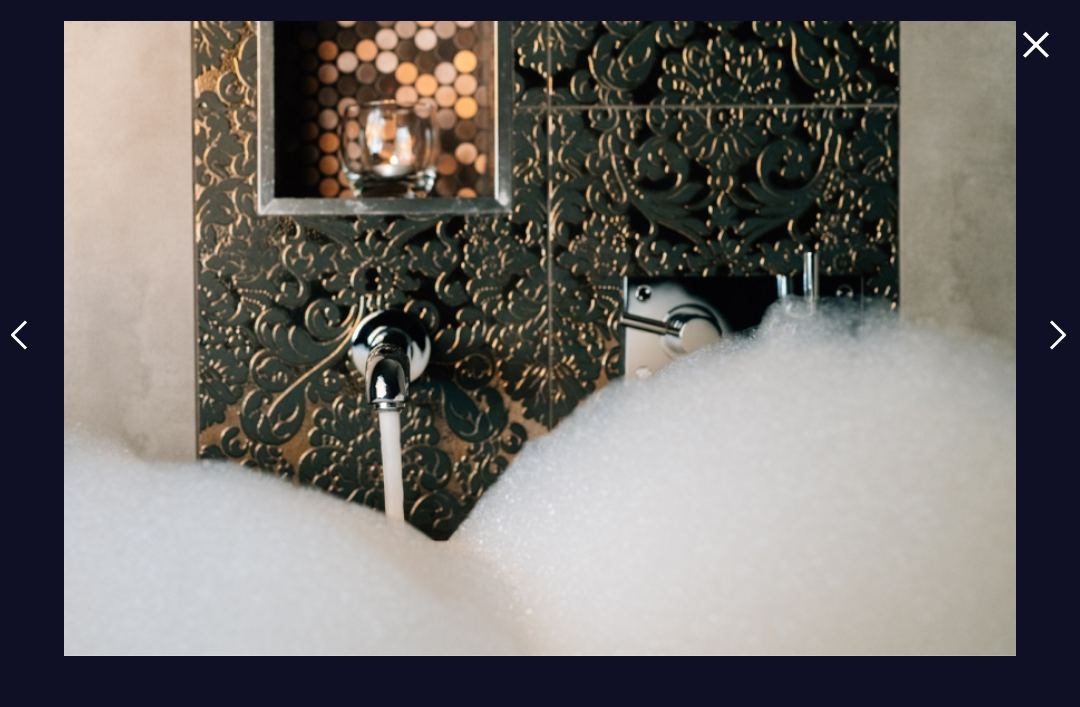 click at bounding box center (1058, 350) 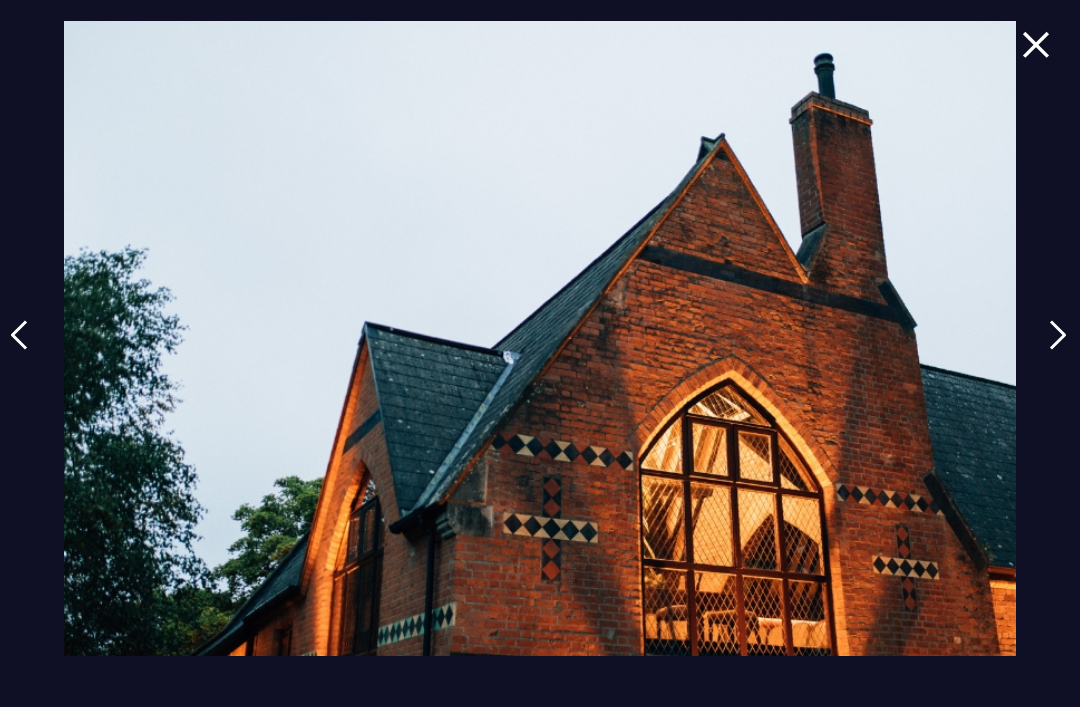 click at bounding box center [1058, 350] 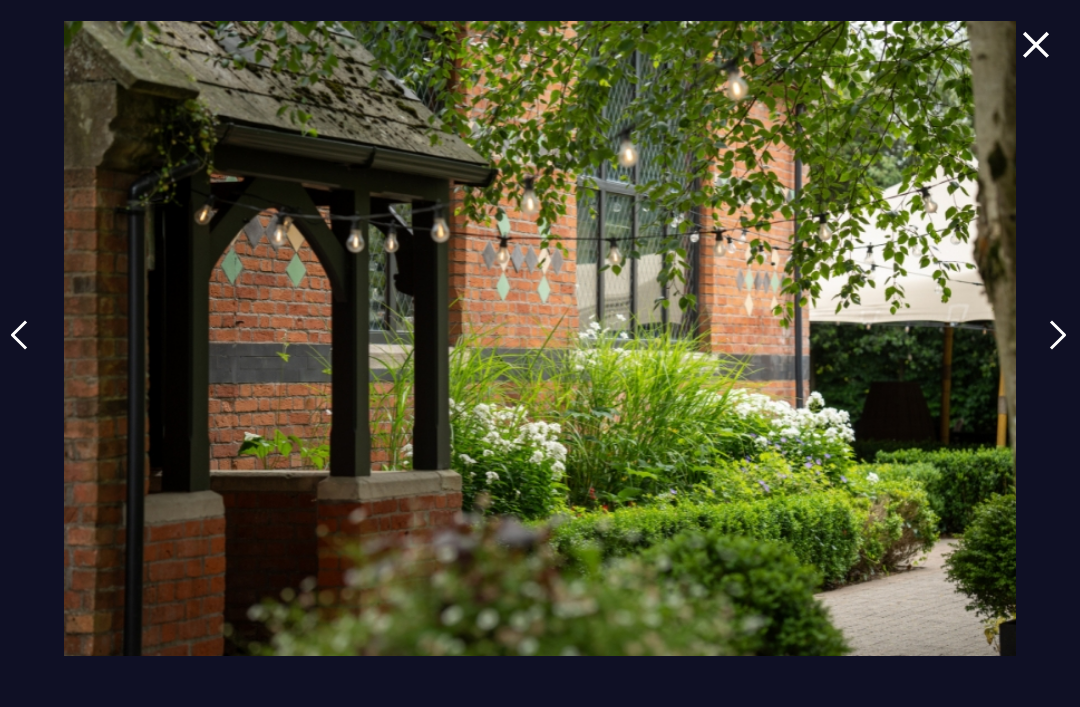click at bounding box center (1058, 335) 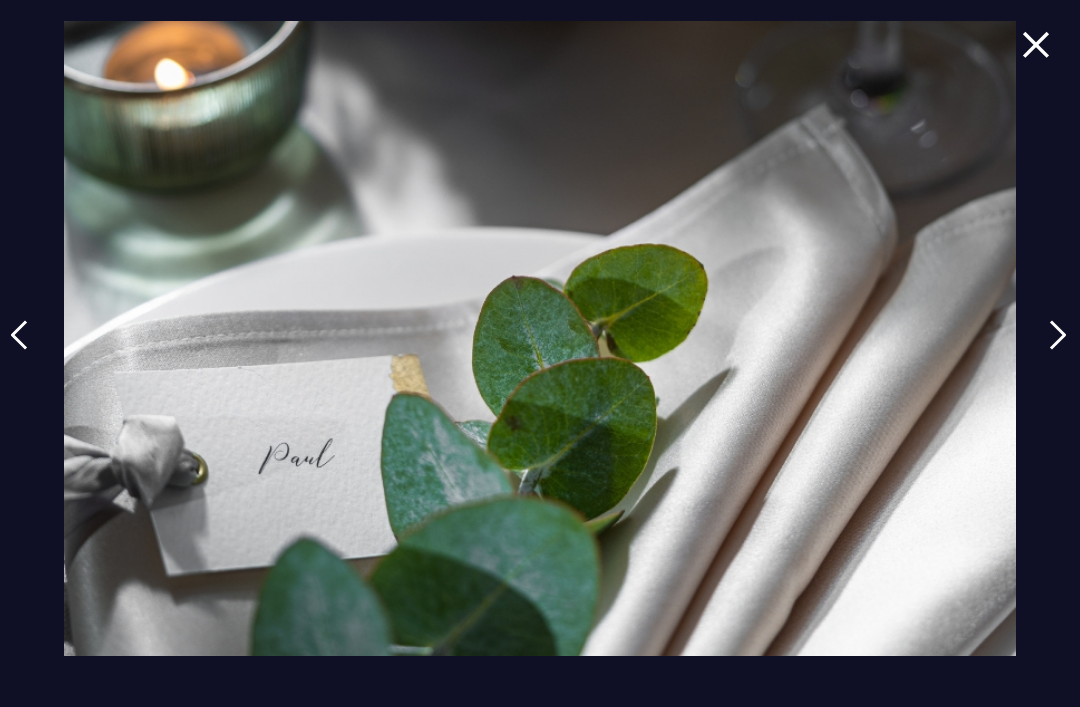 click at bounding box center [1058, 350] 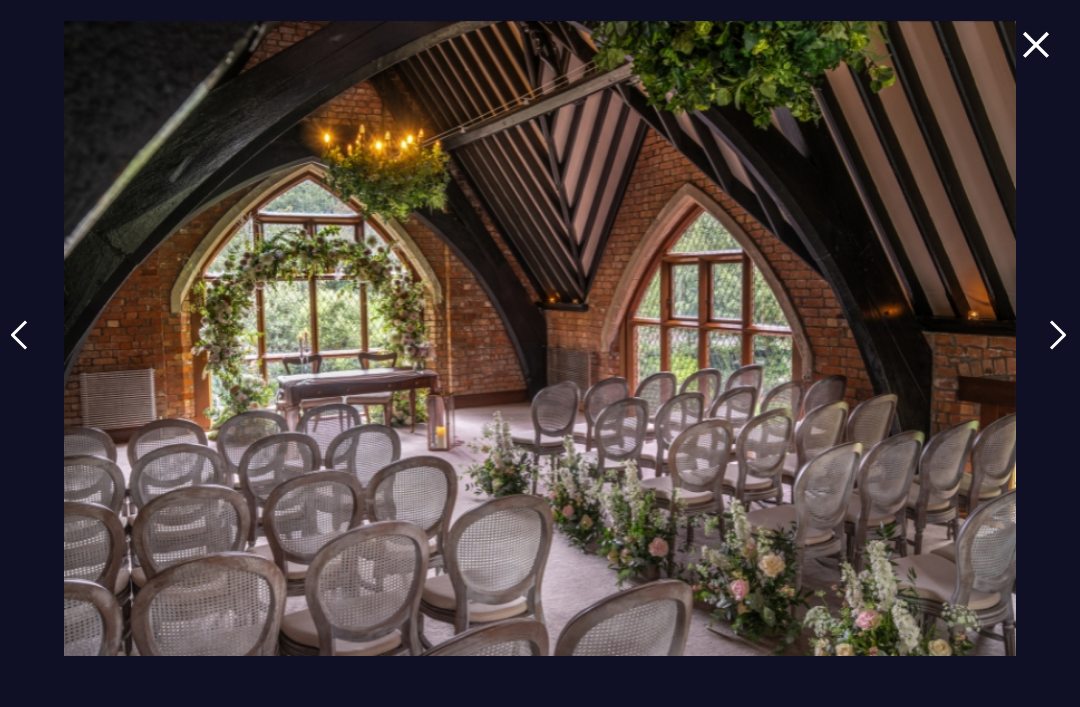 click at bounding box center [1058, 350] 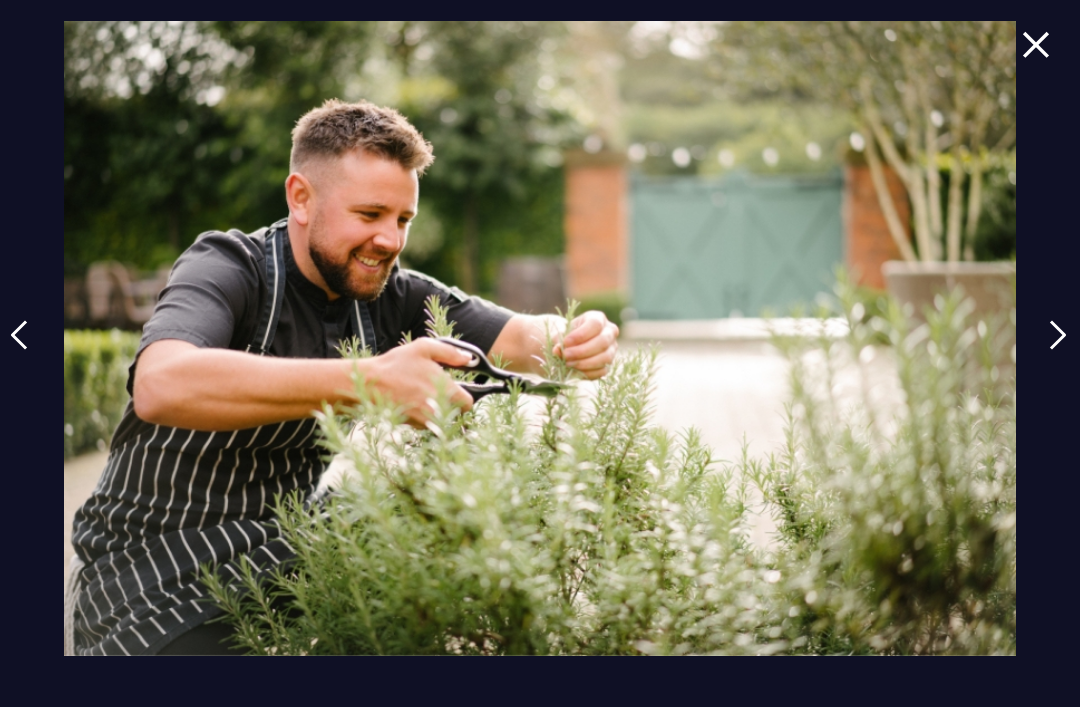 click at bounding box center (1058, 350) 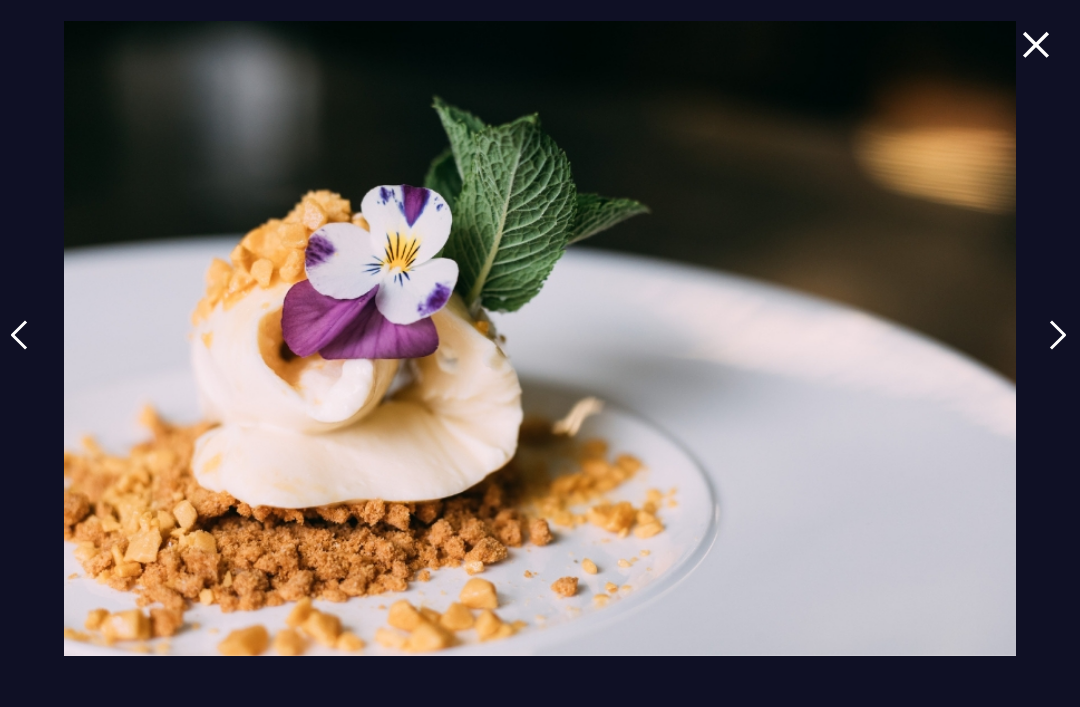 click at bounding box center [1058, 350] 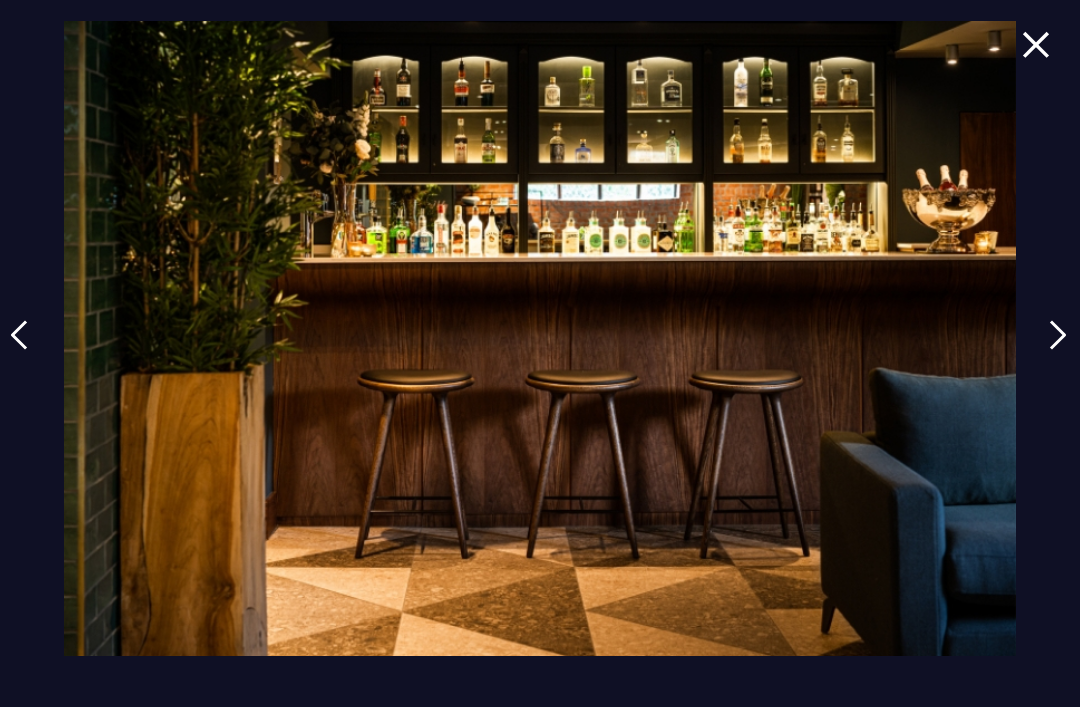 click at bounding box center [1058, 350] 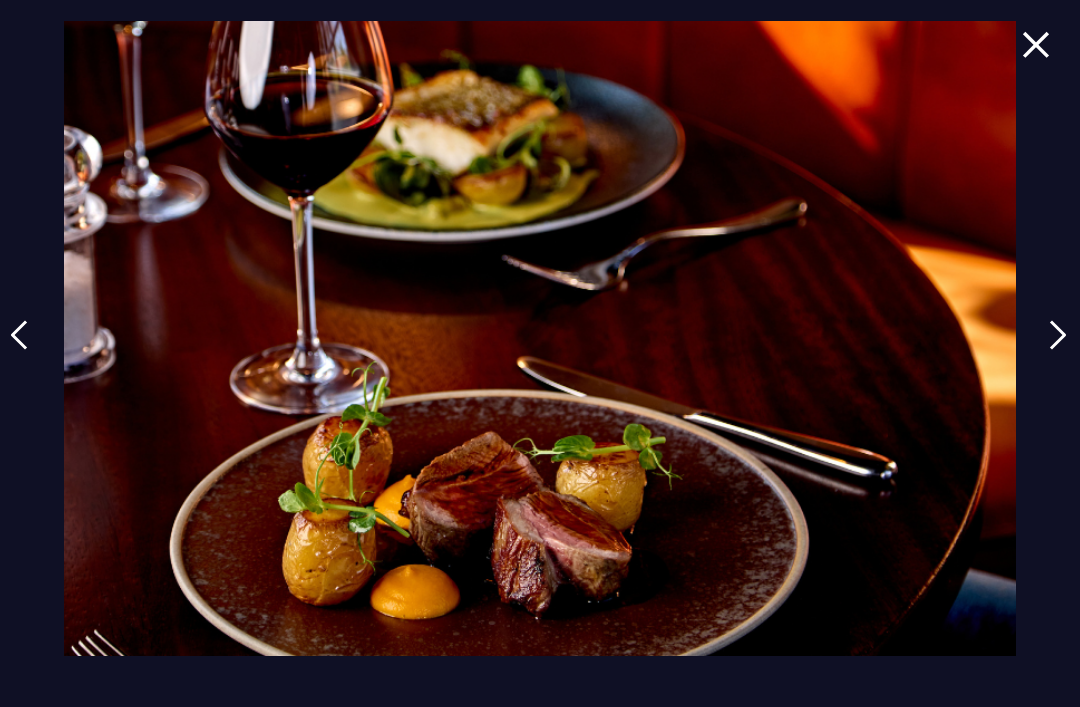 click at bounding box center [1058, 350] 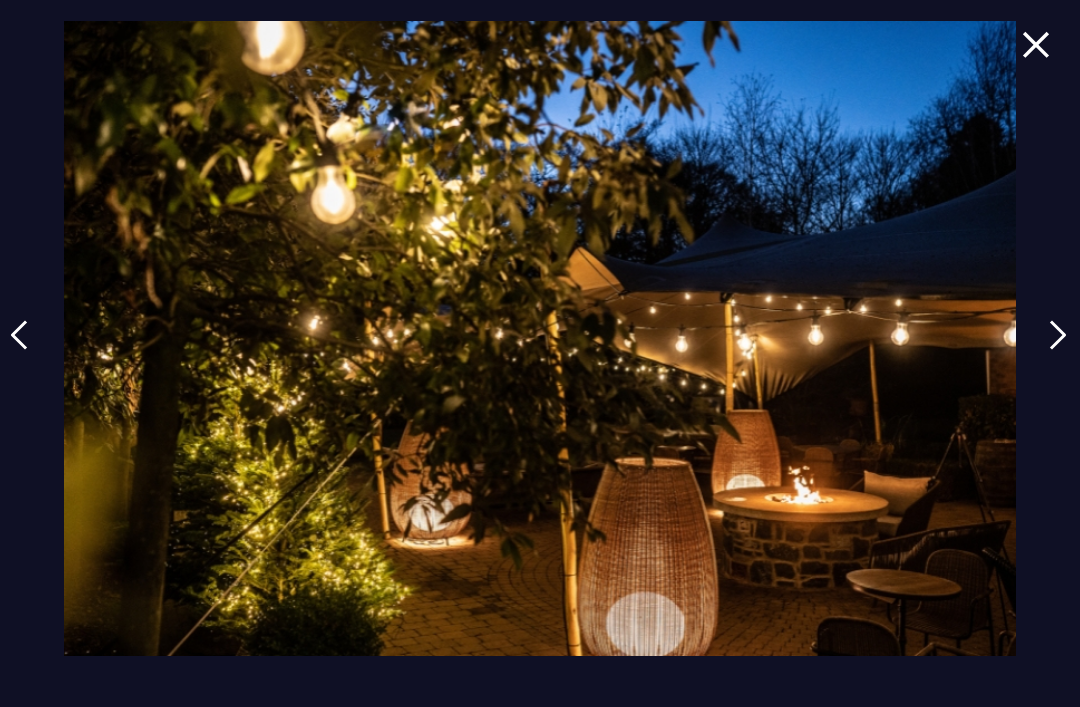 click at bounding box center [1058, 350] 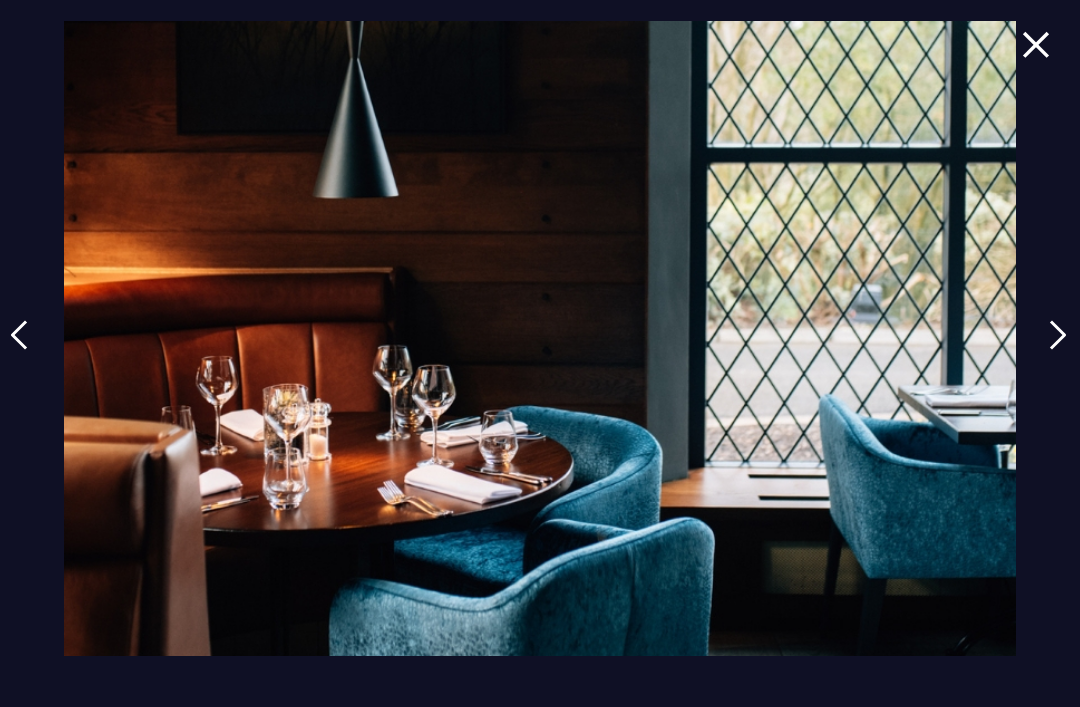 click at bounding box center (1058, 350) 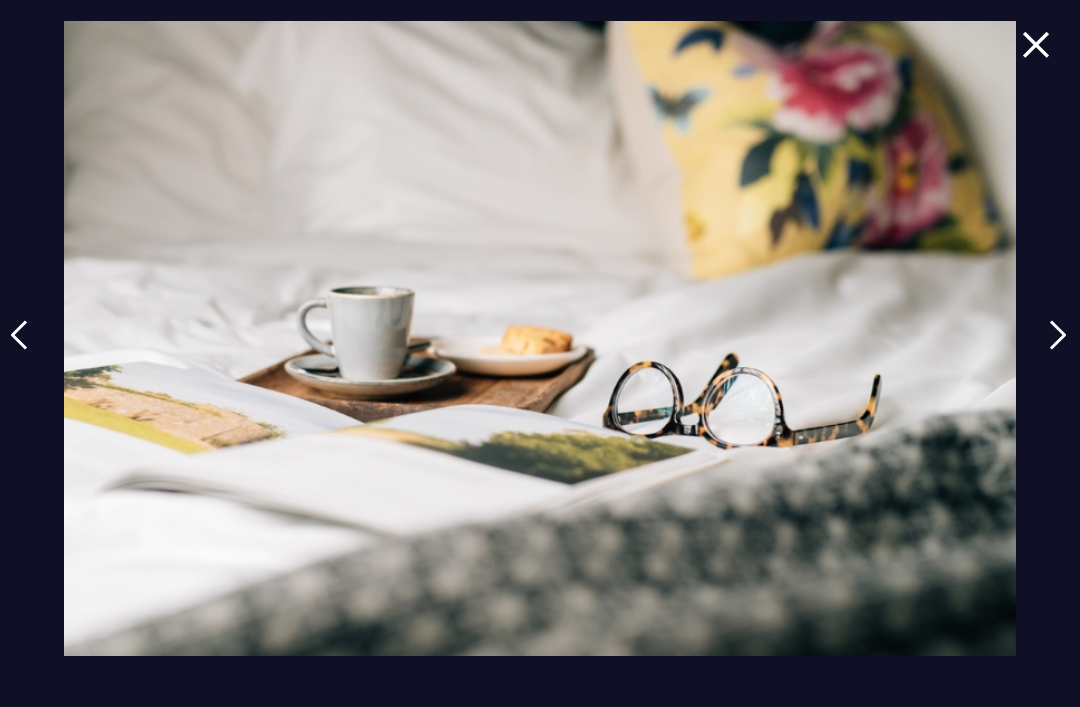 click at bounding box center (1058, 350) 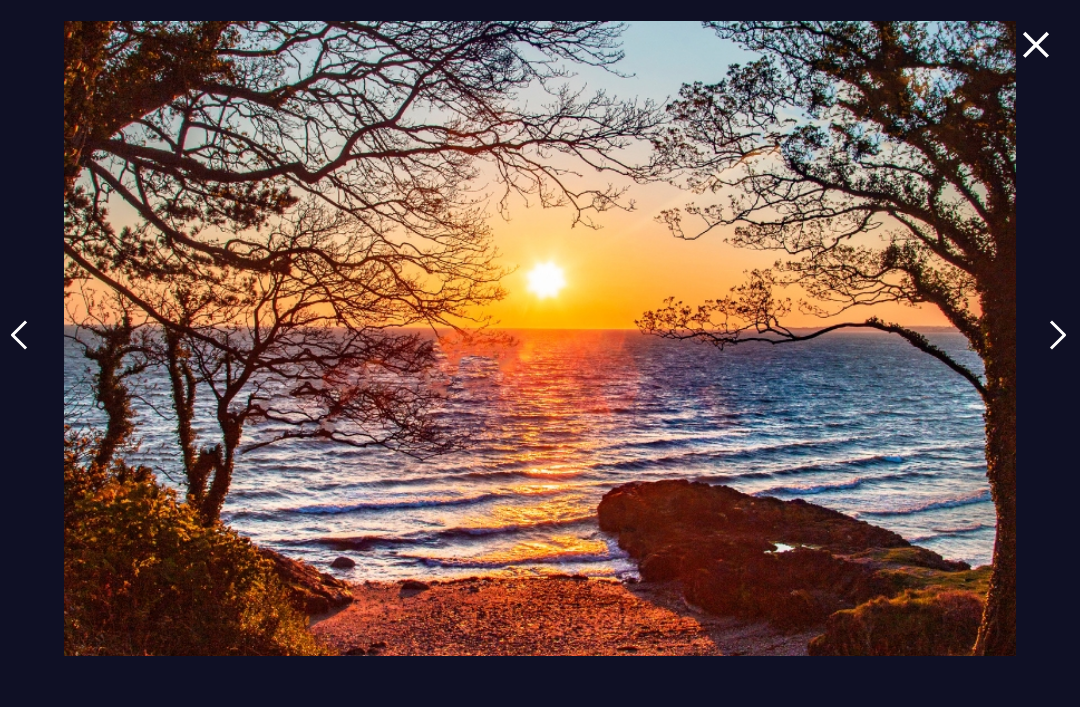 click at bounding box center [1058, 350] 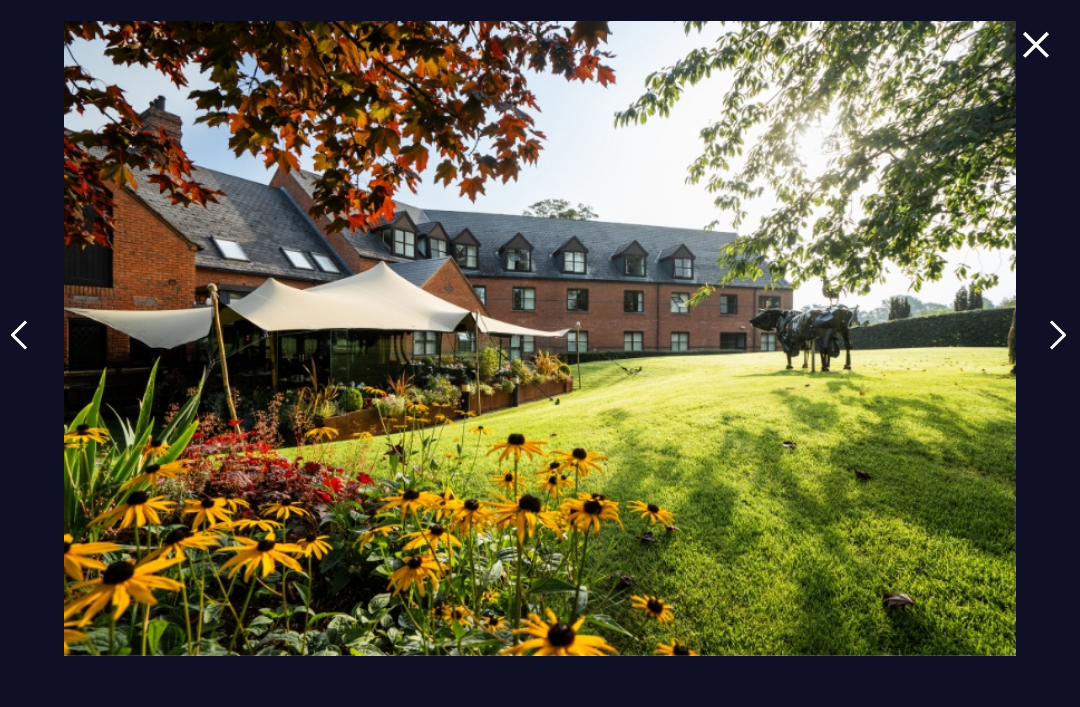 click at bounding box center [1058, 350] 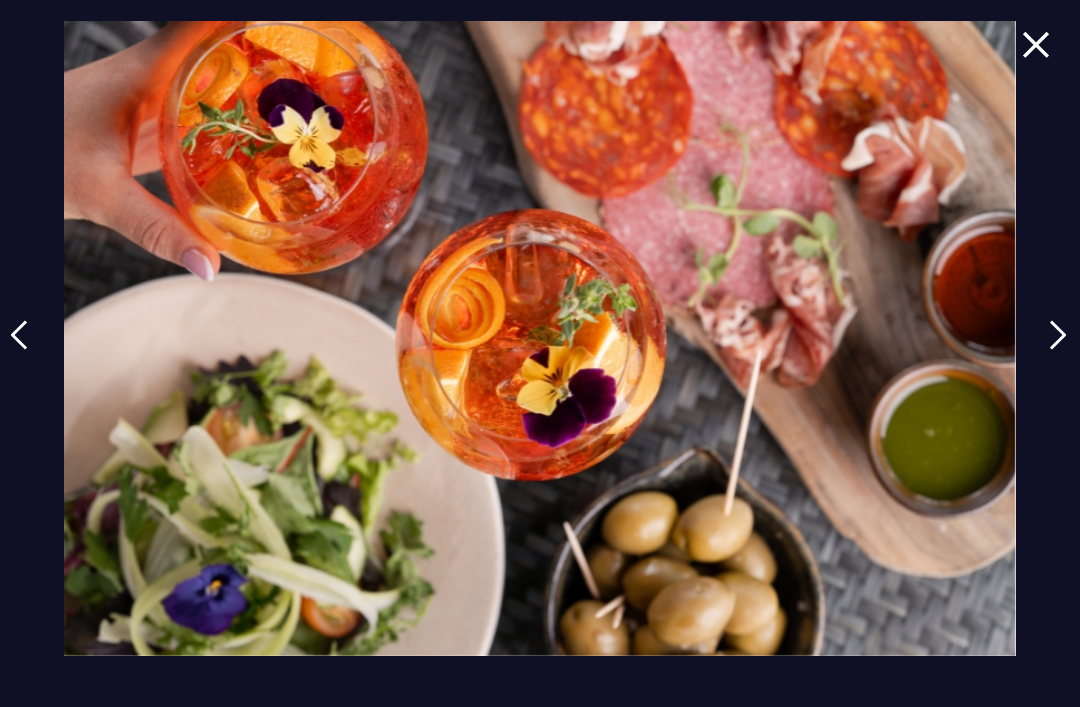 click at bounding box center (1058, 350) 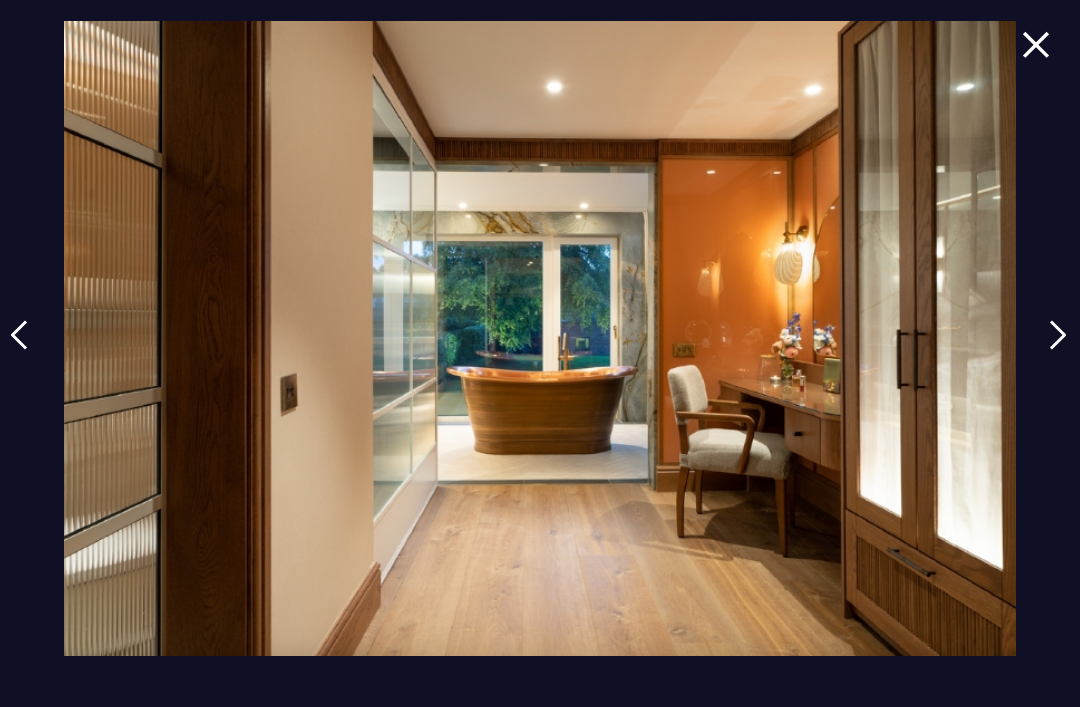 click at bounding box center [1058, 350] 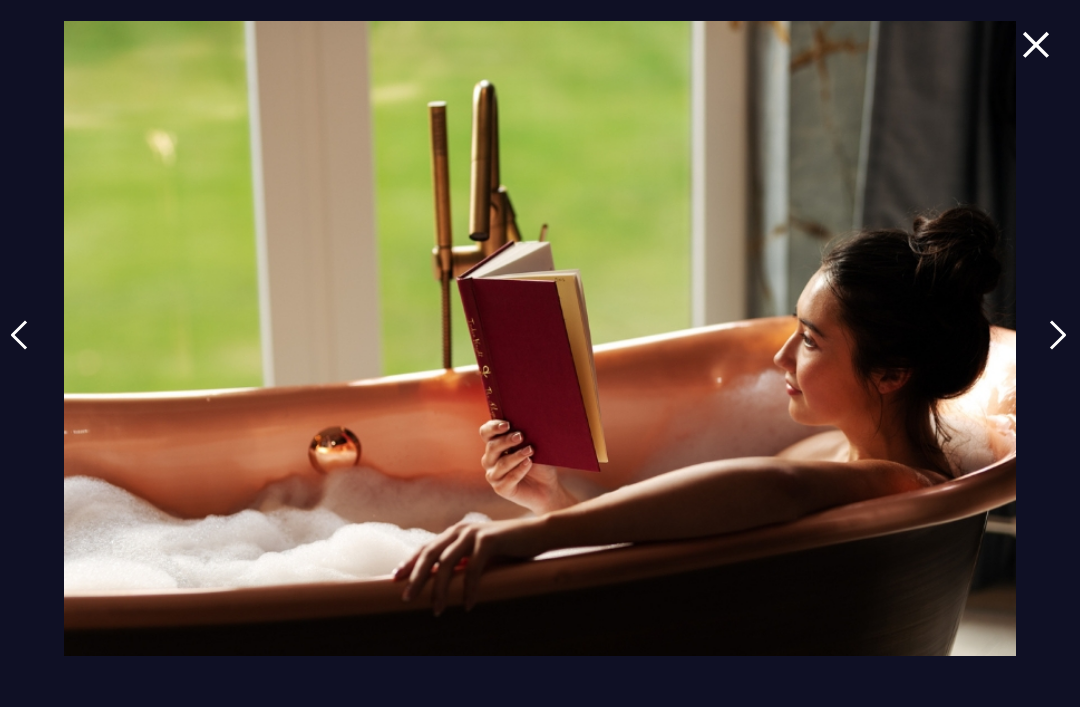 click at bounding box center [1058, 350] 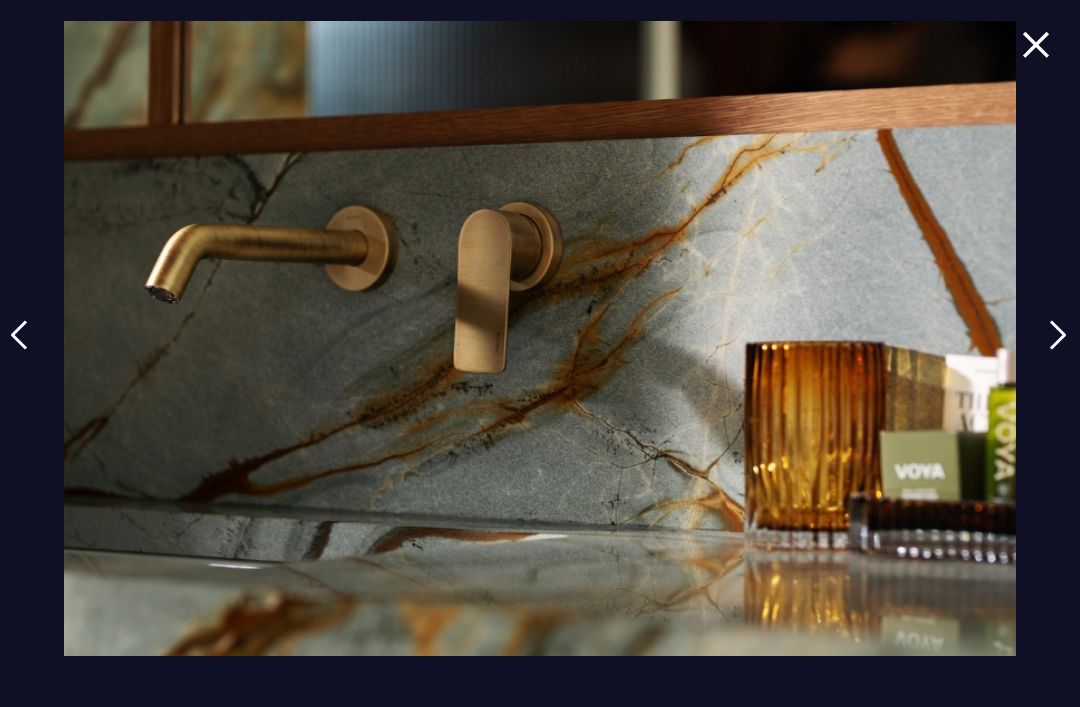 click at bounding box center (1058, 350) 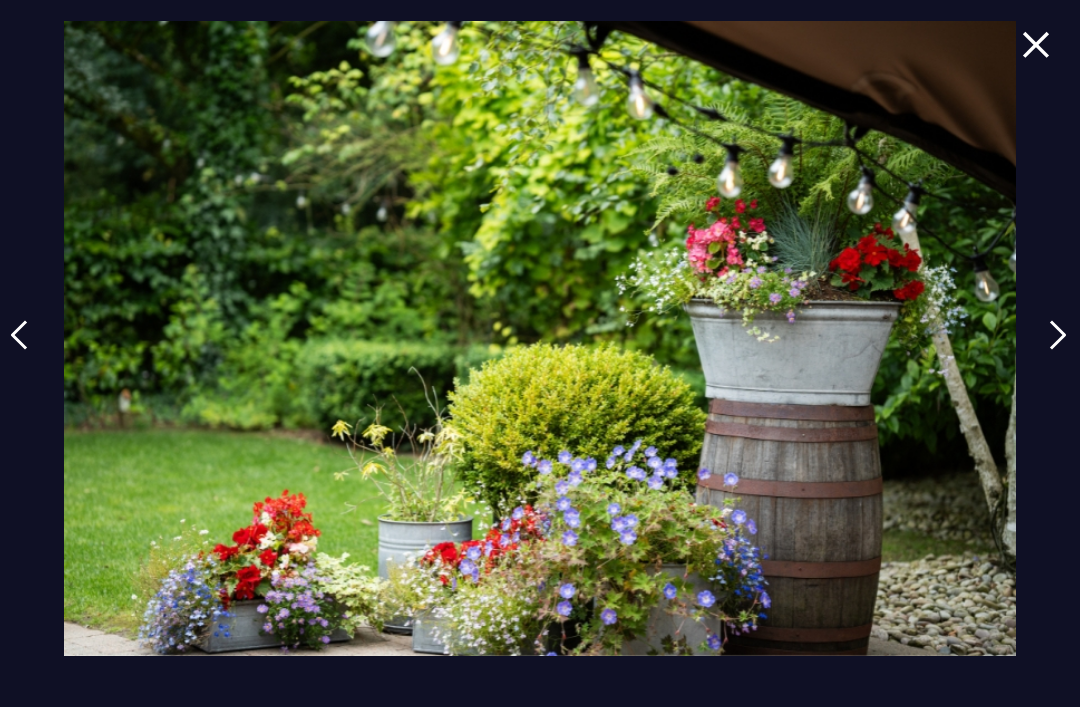 click at bounding box center [1058, 350] 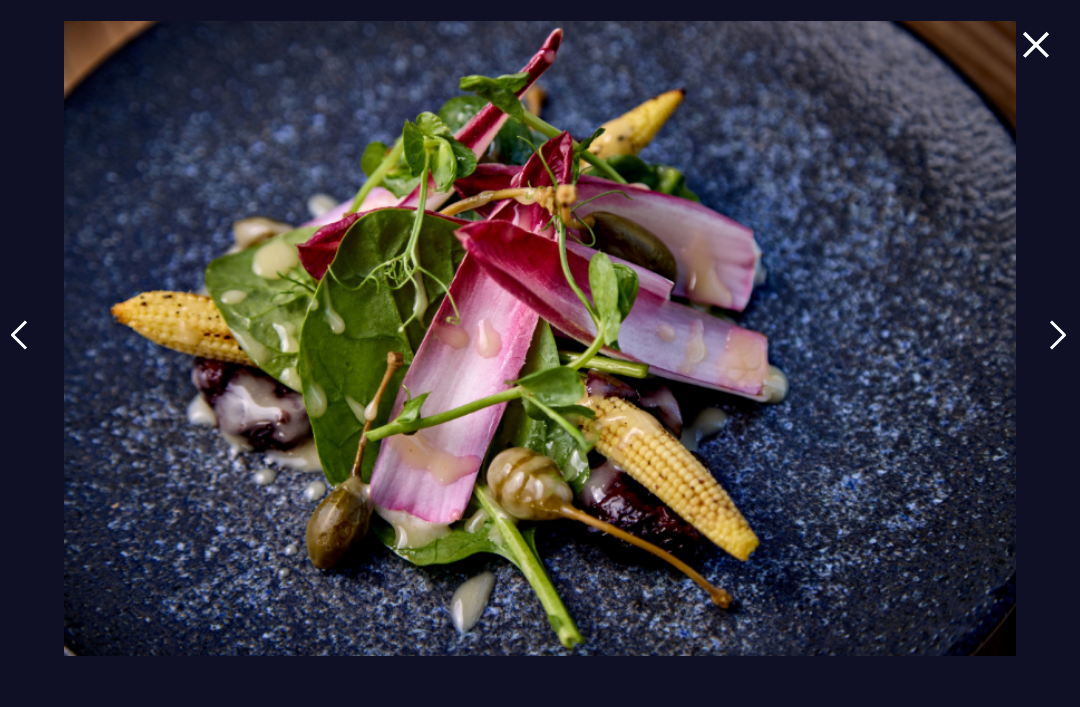 click at bounding box center (1058, 350) 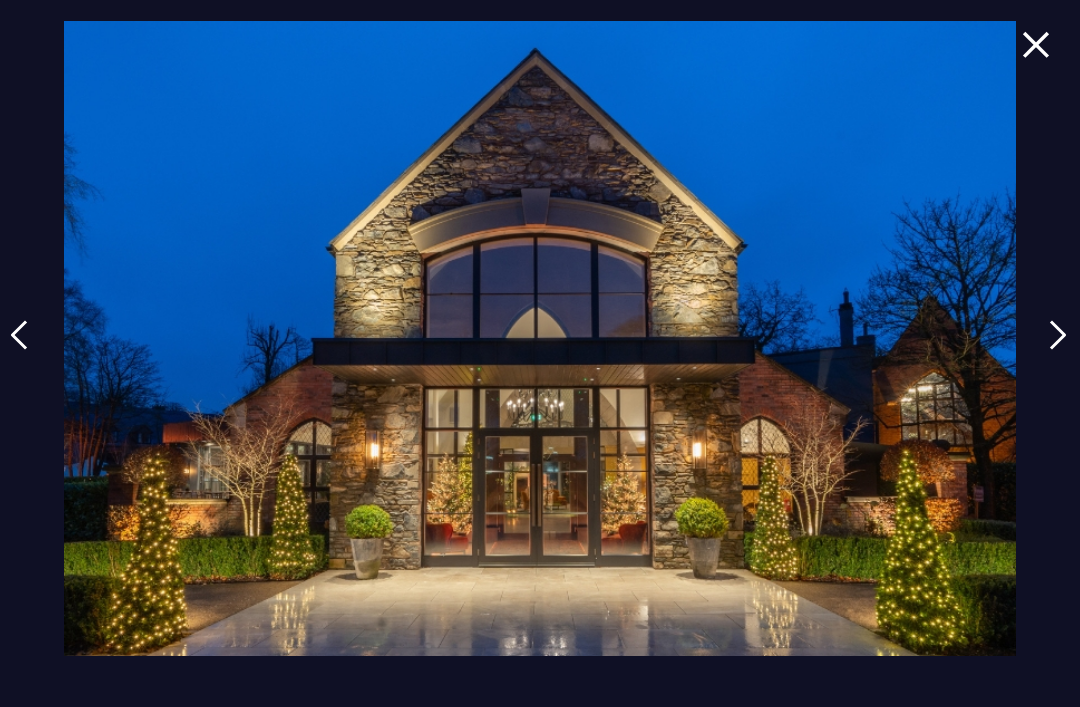 click at bounding box center (1058, 350) 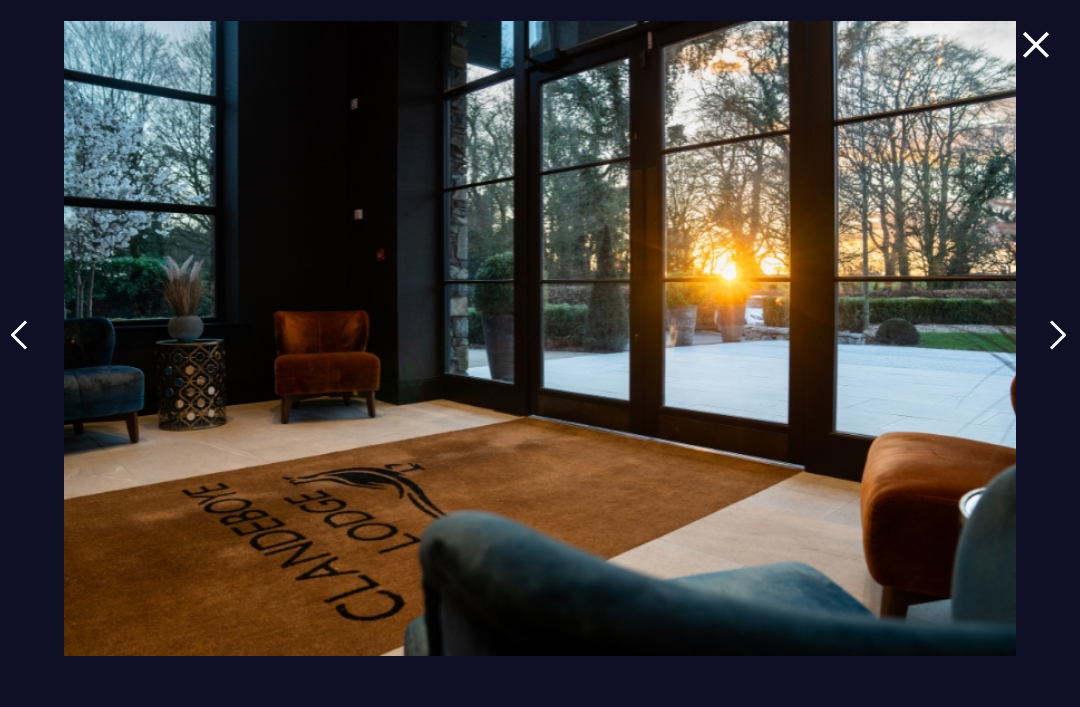 click at bounding box center [1058, 350] 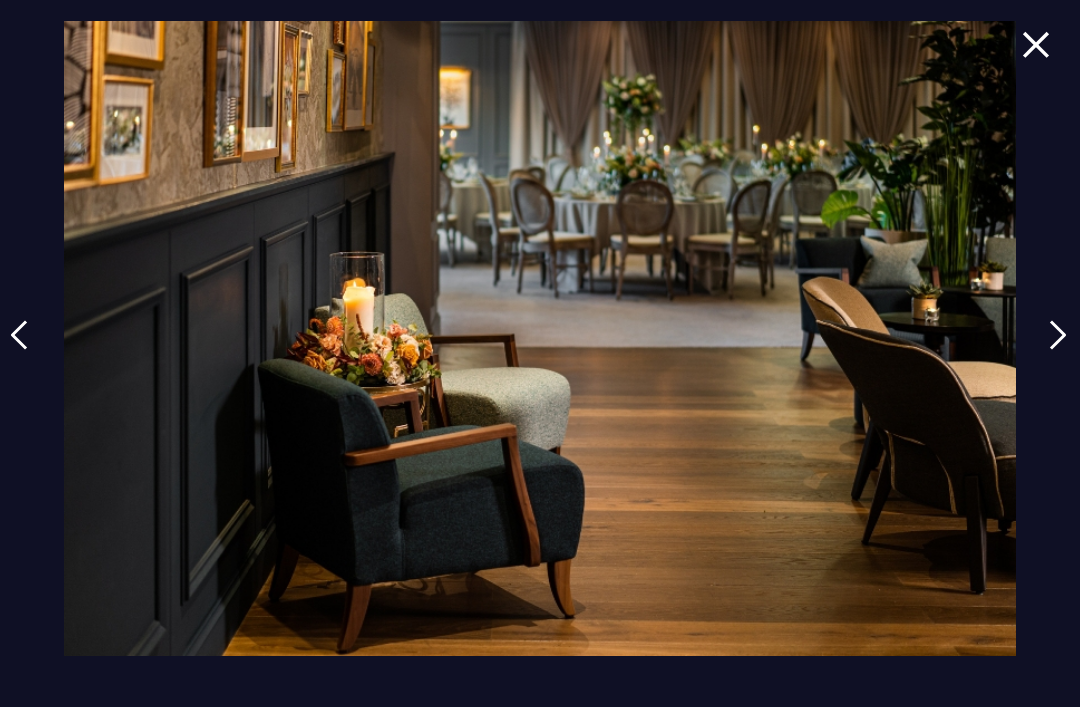 click at bounding box center [1058, 350] 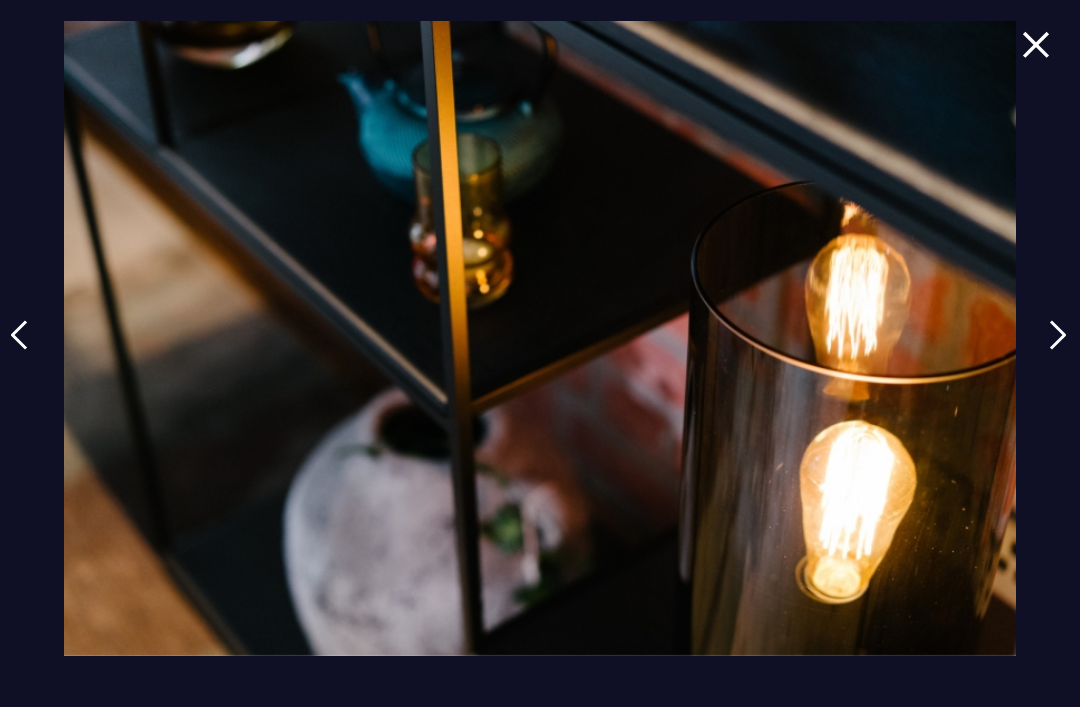 click at bounding box center (1058, 350) 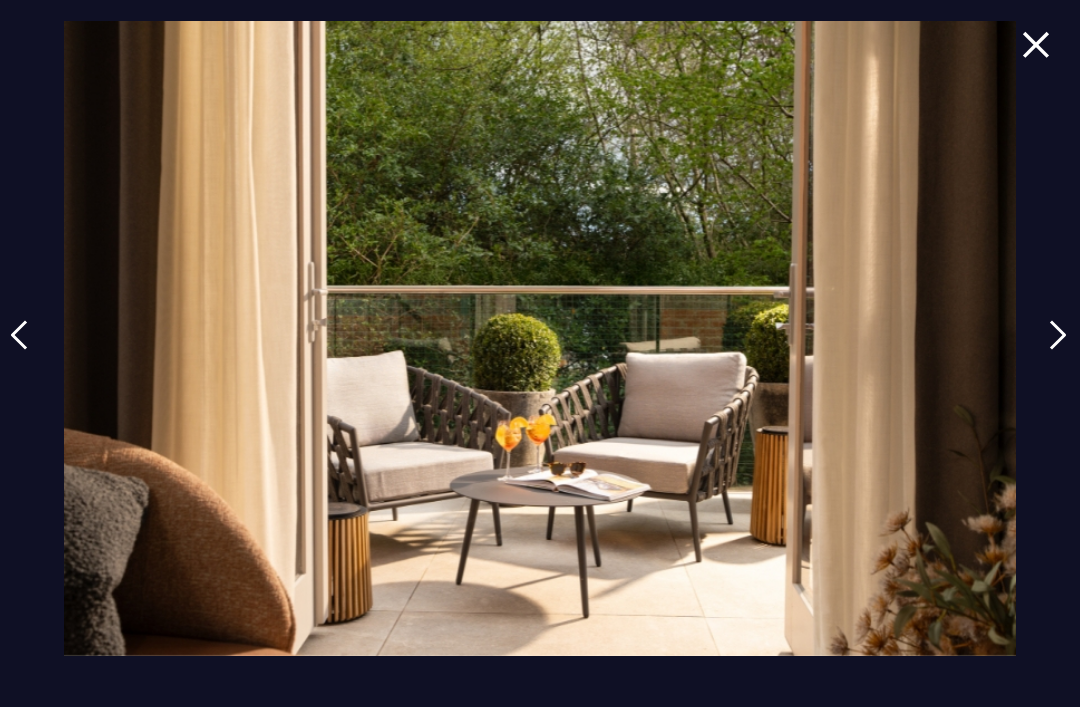 click at bounding box center (1058, 350) 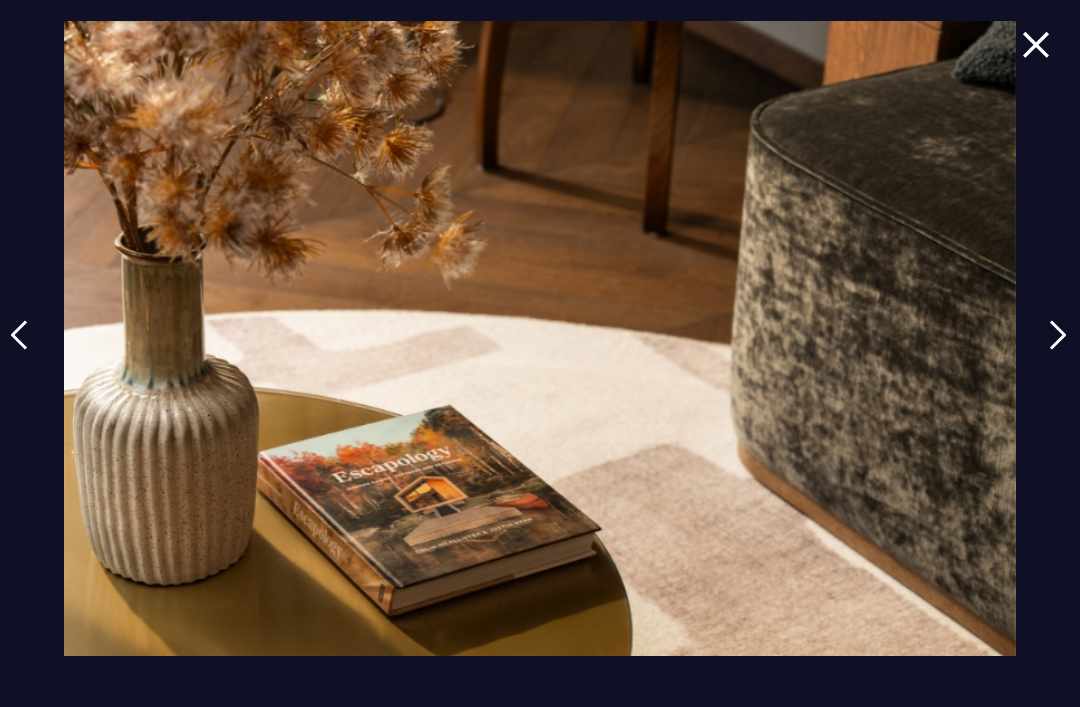 click at bounding box center [1058, 350] 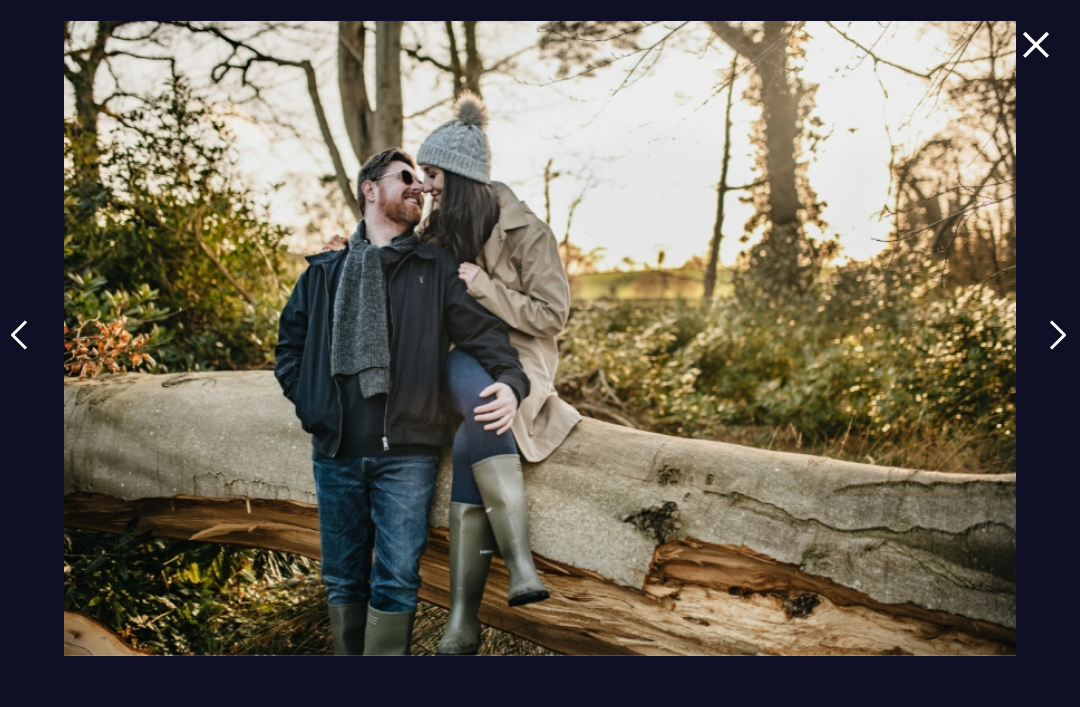 click at bounding box center [1058, 350] 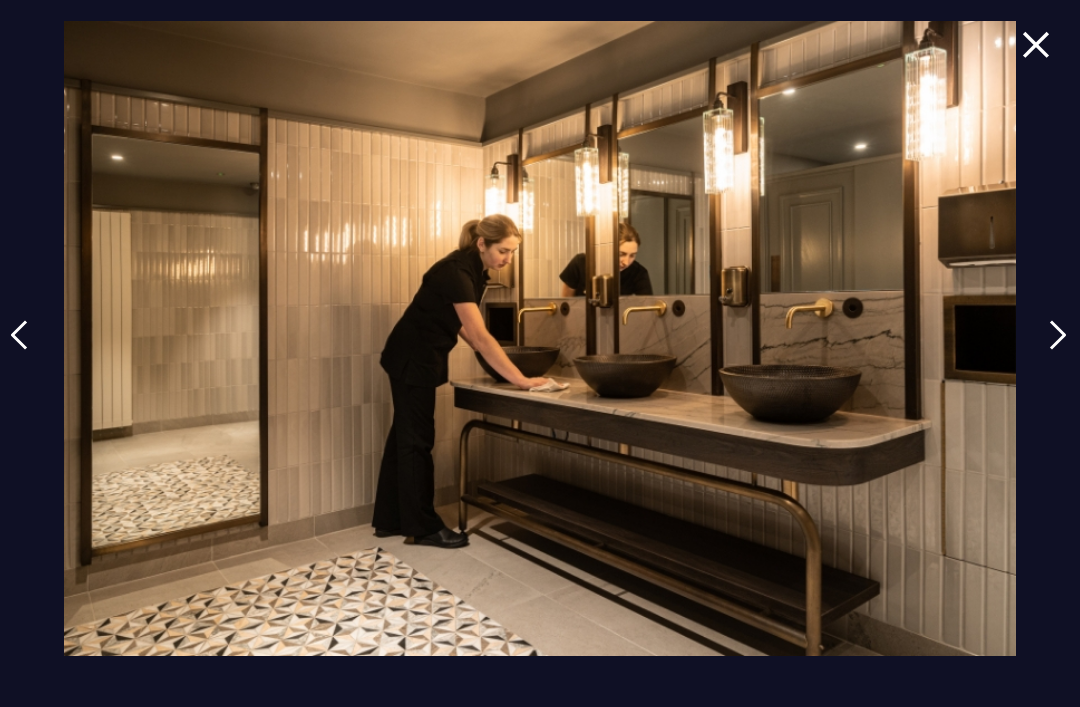 click at bounding box center [1058, 350] 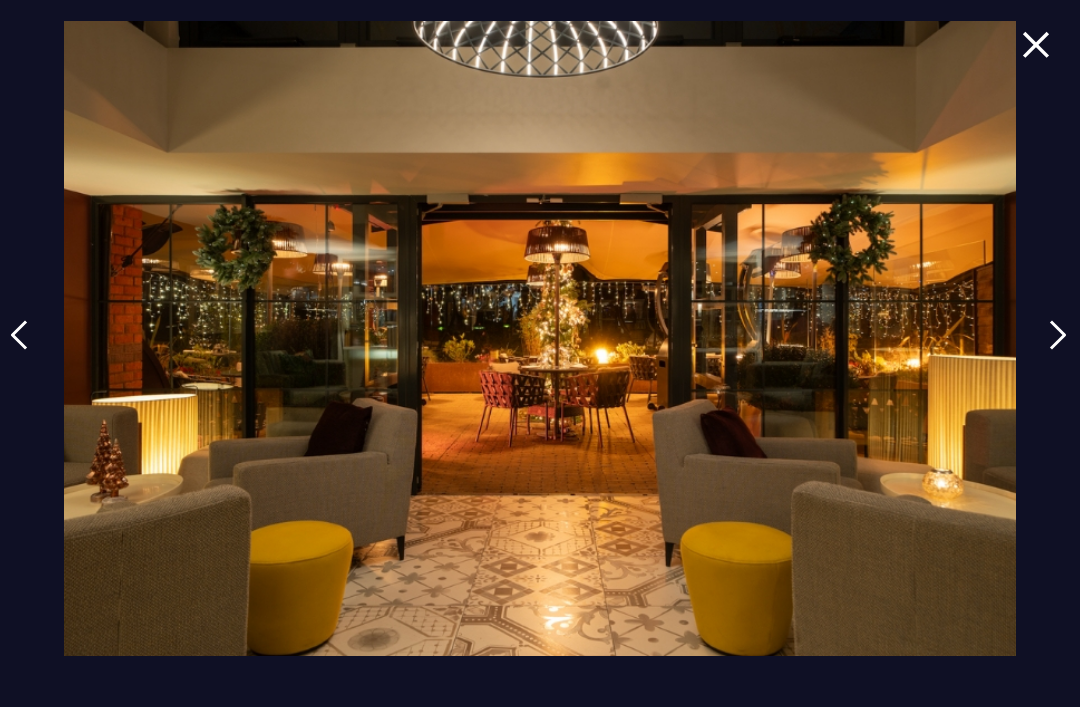 click at bounding box center [1058, 350] 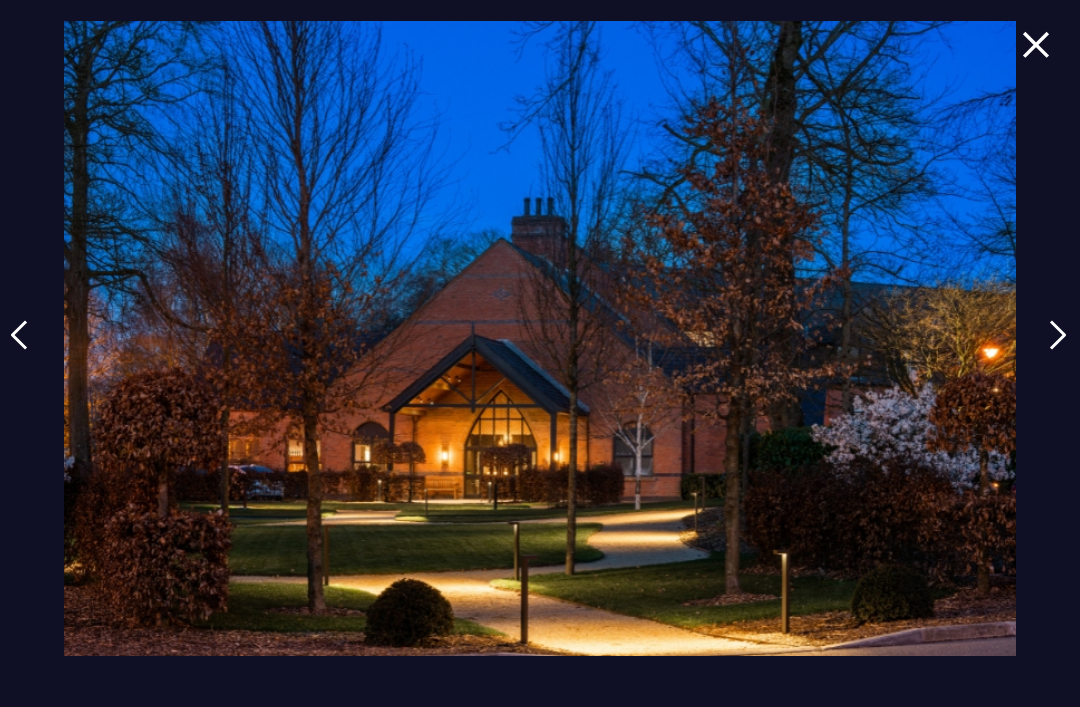 click at bounding box center [1058, 350] 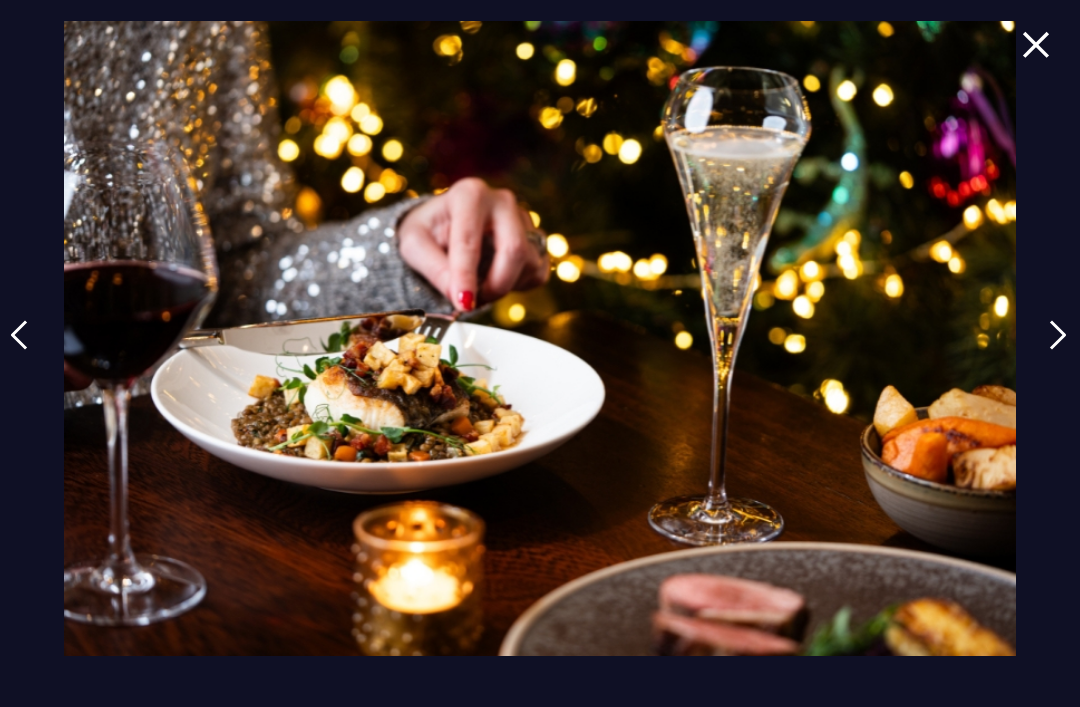 click at bounding box center [1058, 350] 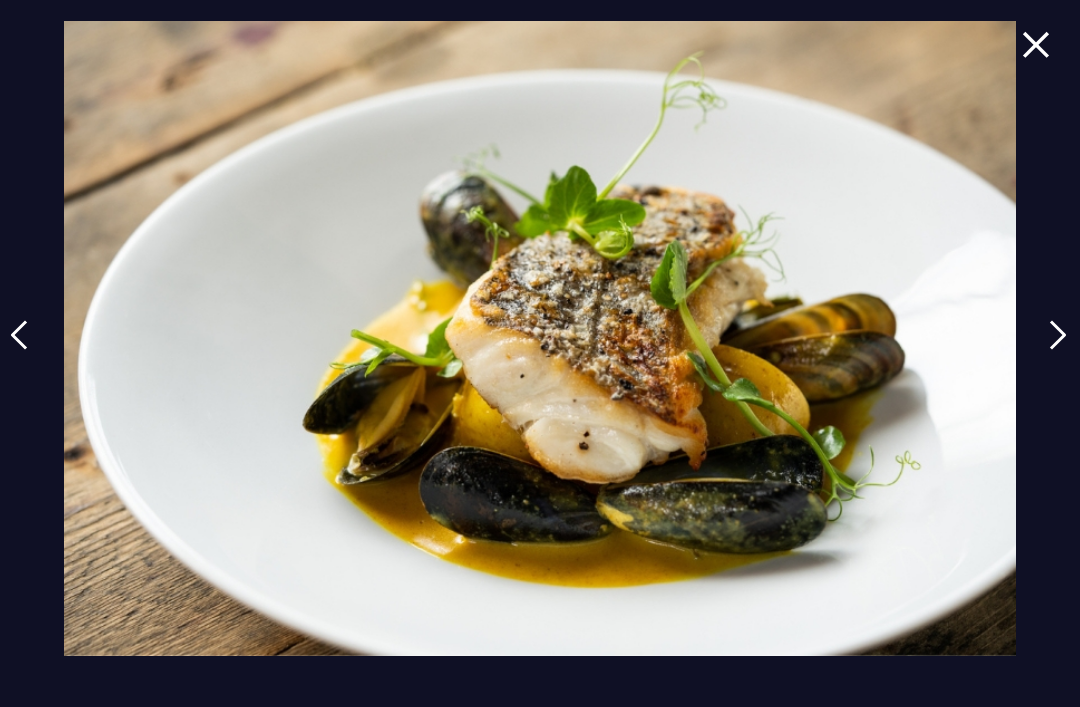 click at bounding box center (1058, 350) 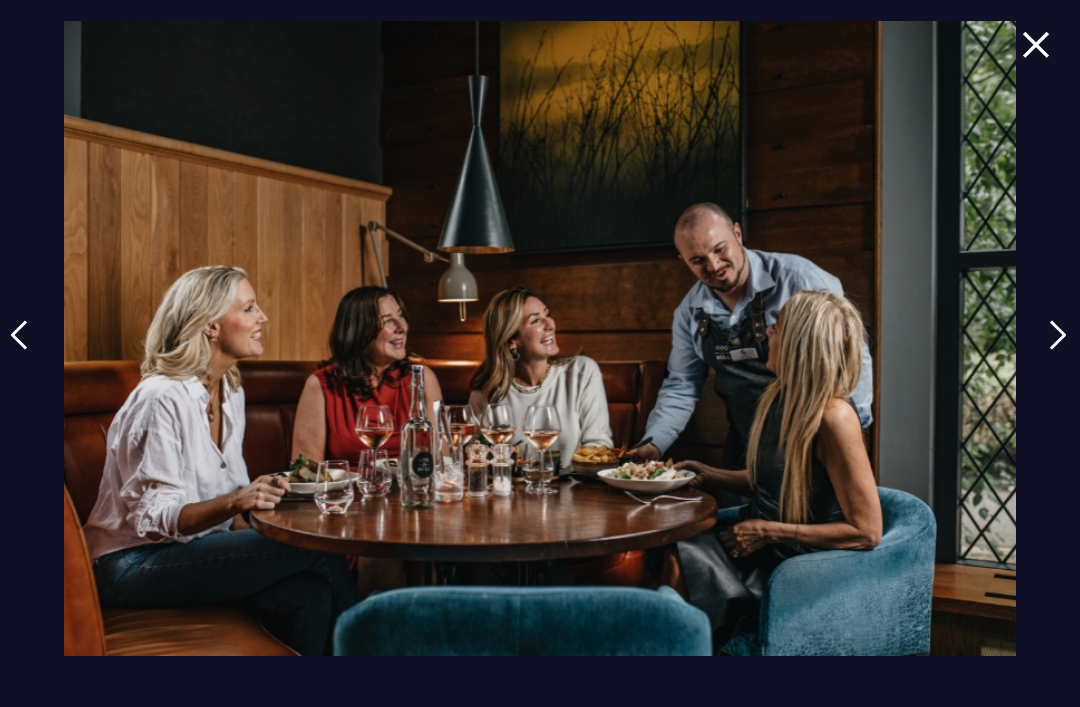 click at bounding box center [1058, 350] 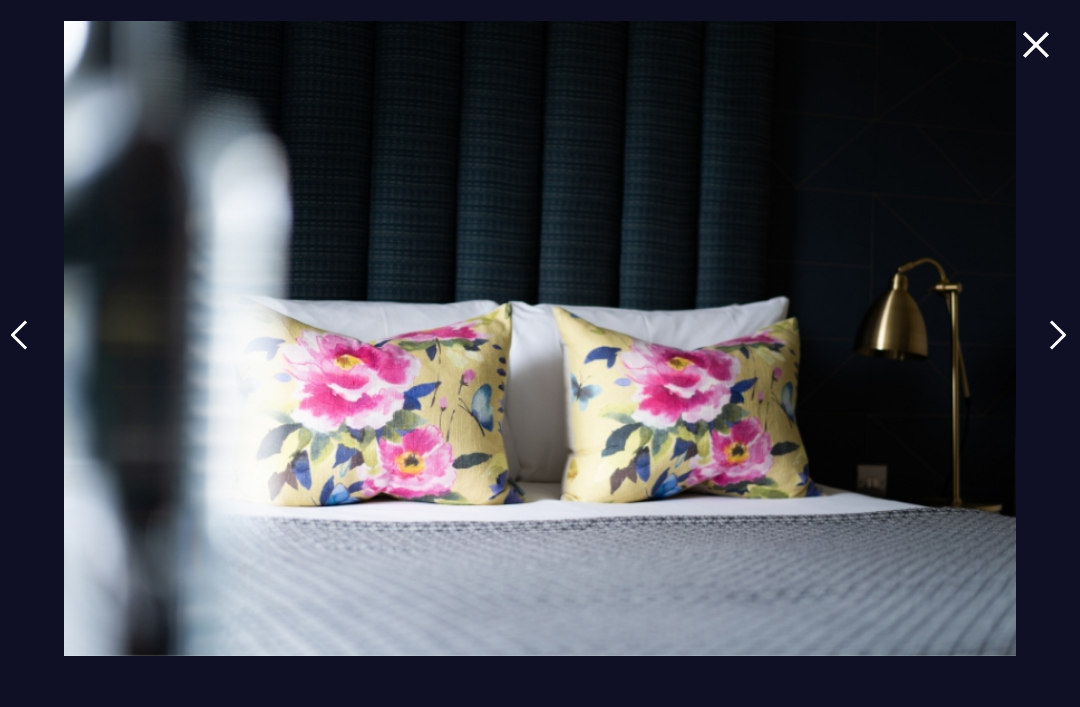 click at bounding box center [1058, 350] 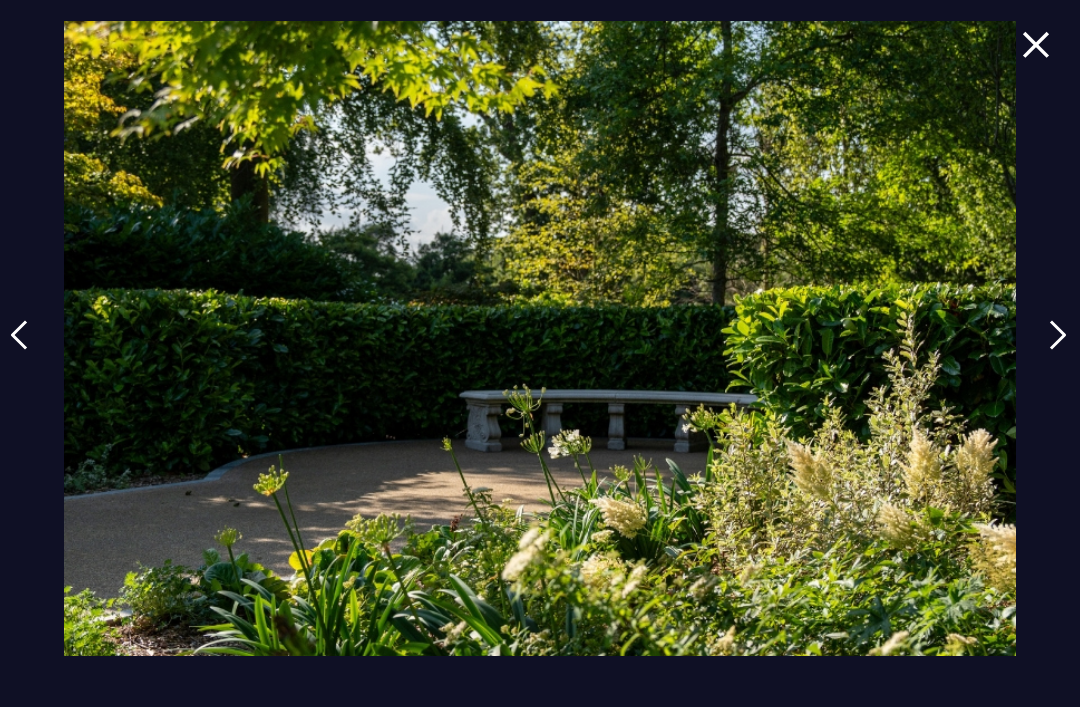 click at bounding box center (1058, 350) 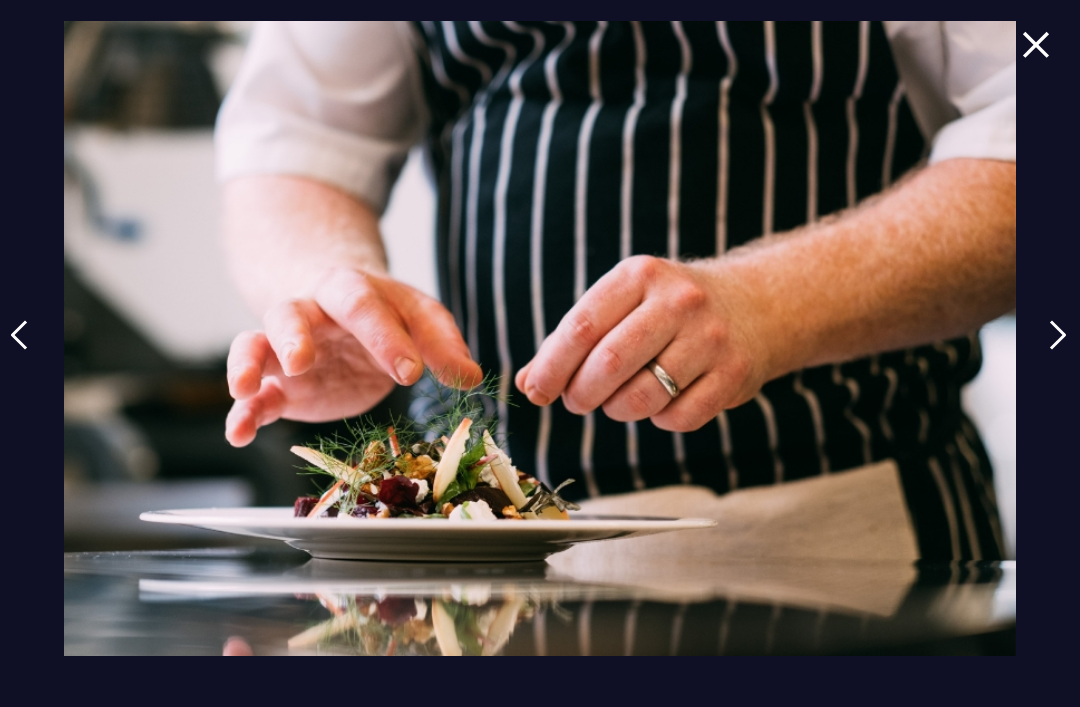 click at bounding box center [1058, 350] 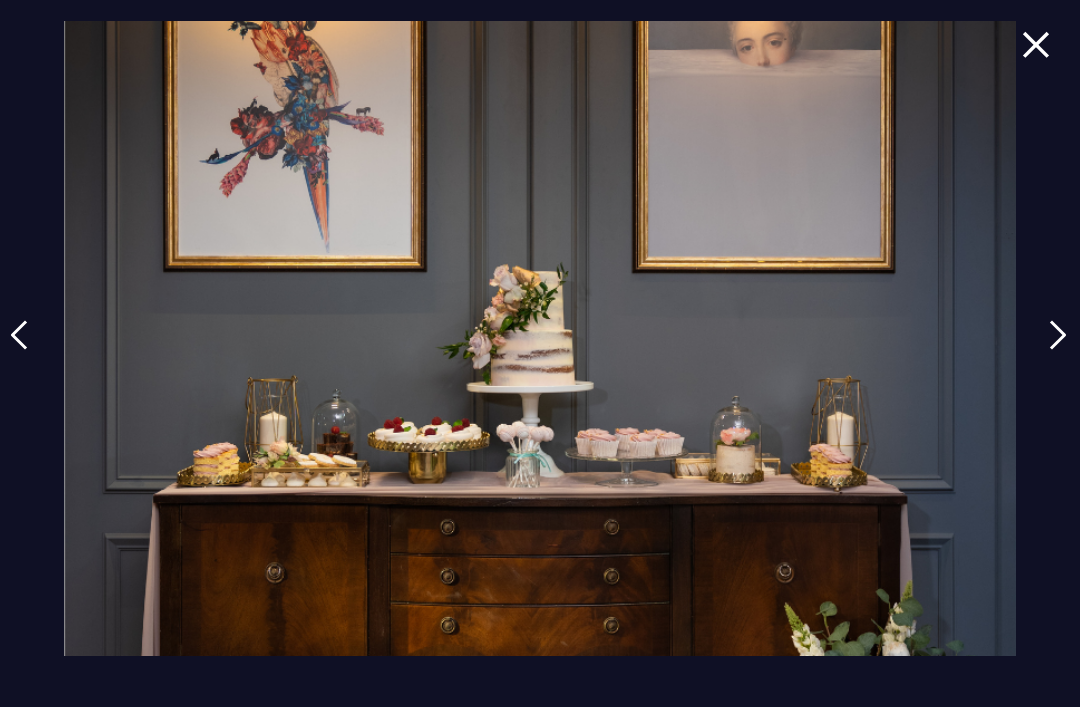 click at bounding box center [1058, 350] 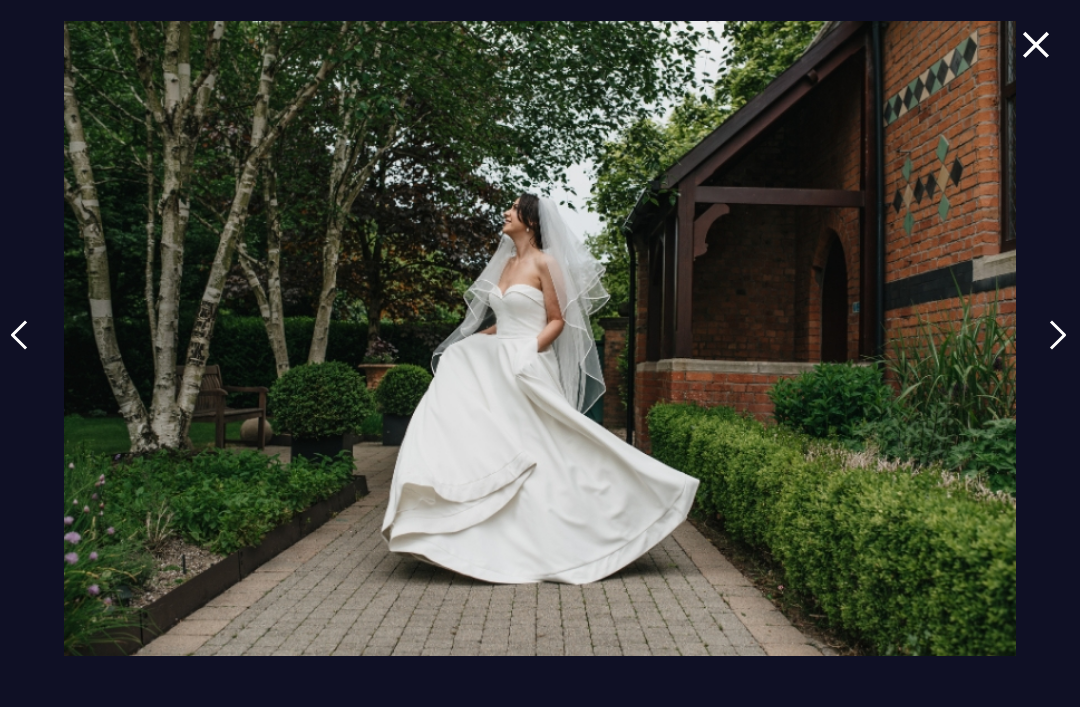 click at bounding box center (1058, 350) 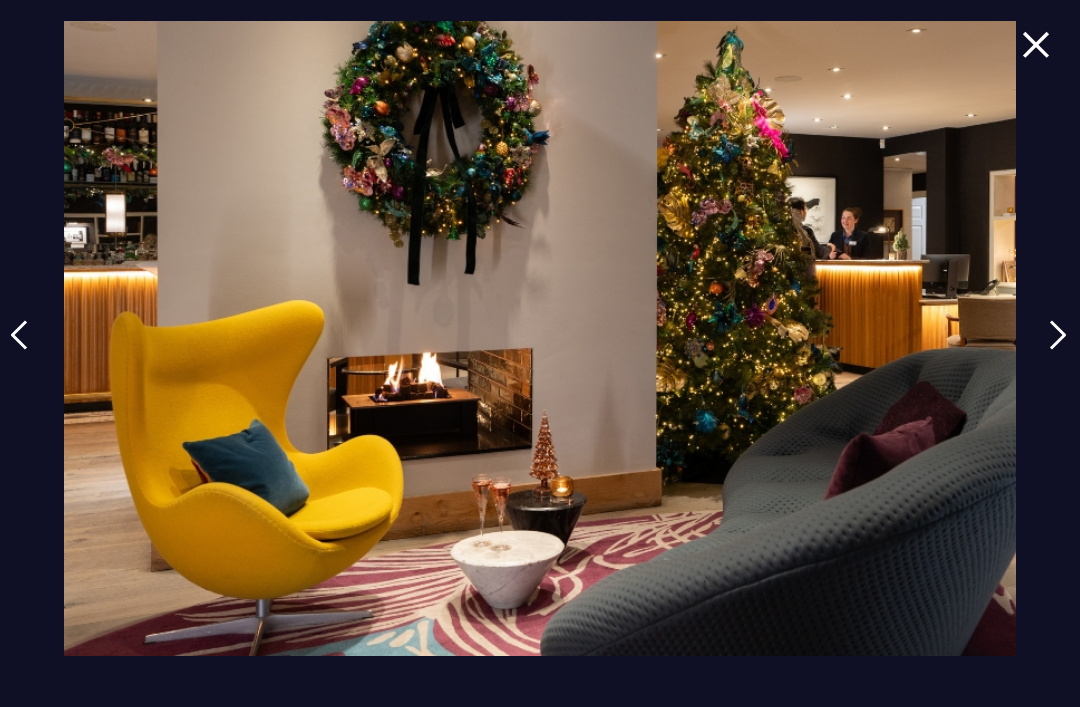 click at bounding box center [1058, 350] 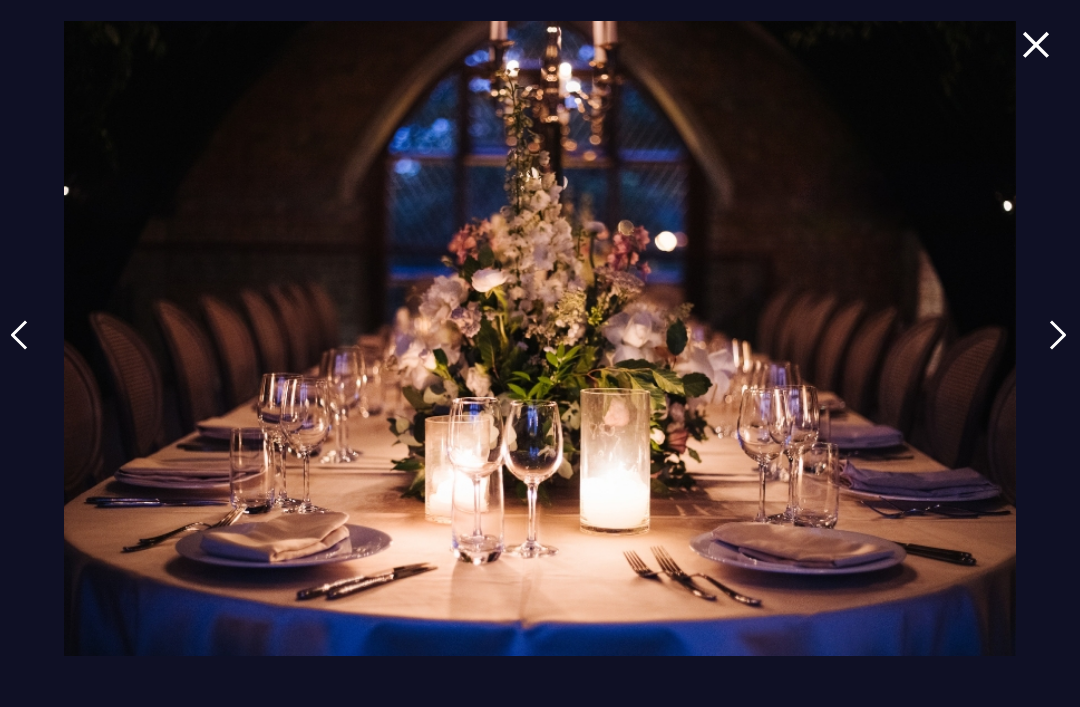 click at bounding box center [1058, 350] 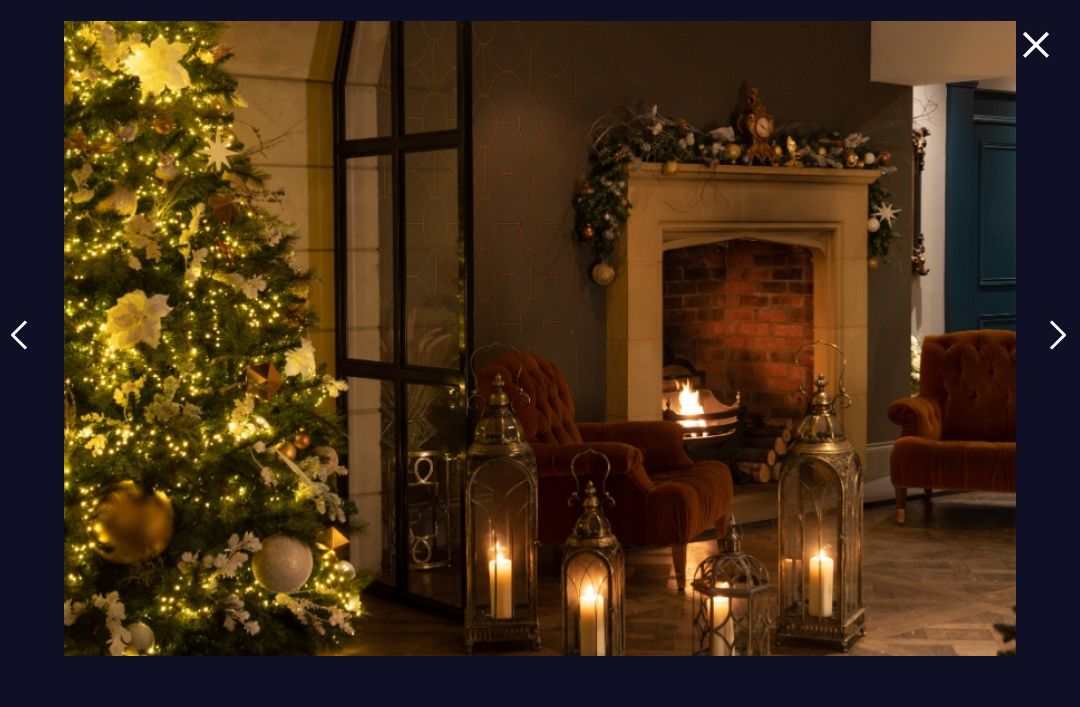 click at bounding box center [1058, 350] 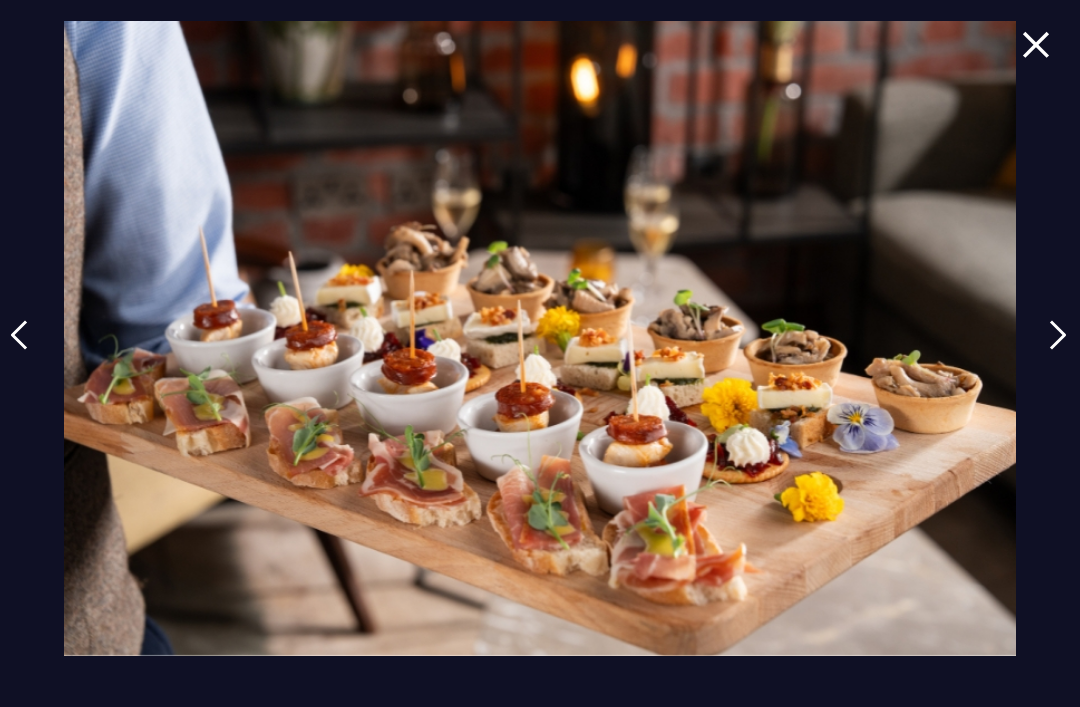 click at bounding box center (1058, 350) 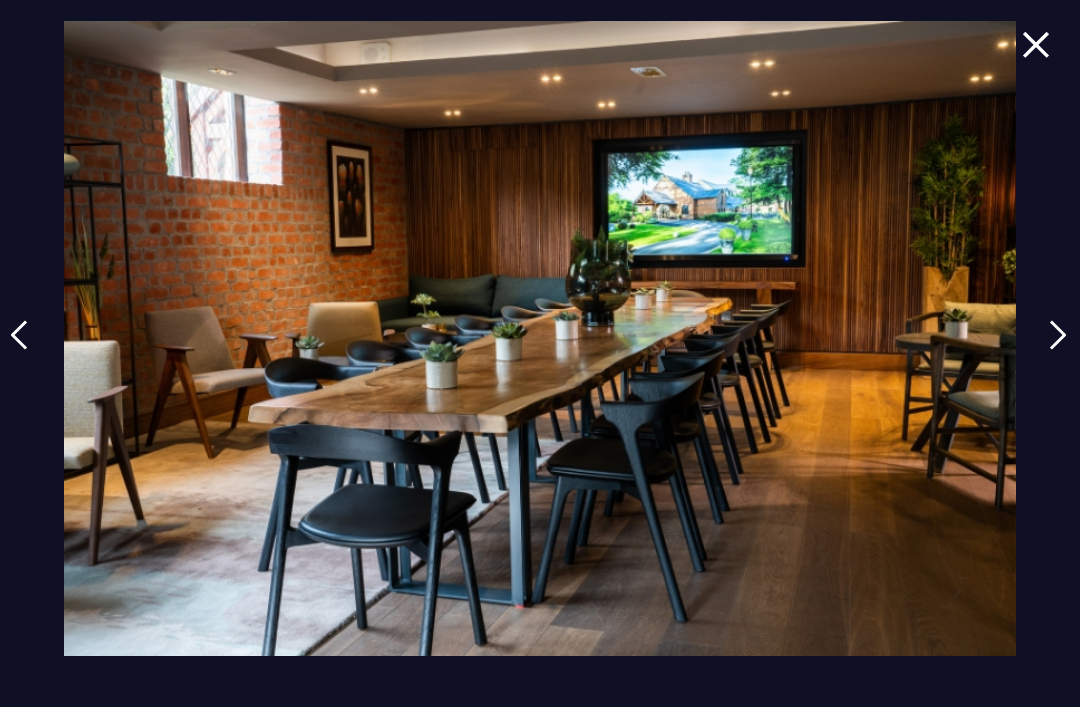 click at bounding box center [1058, 350] 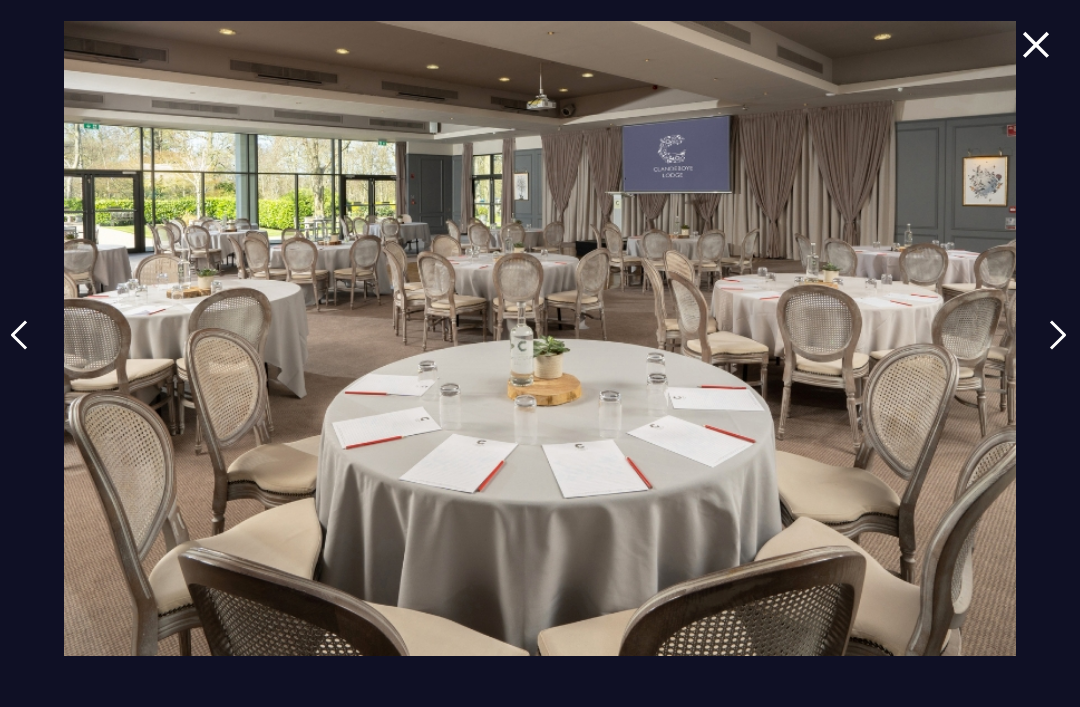 click at bounding box center [1058, 350] 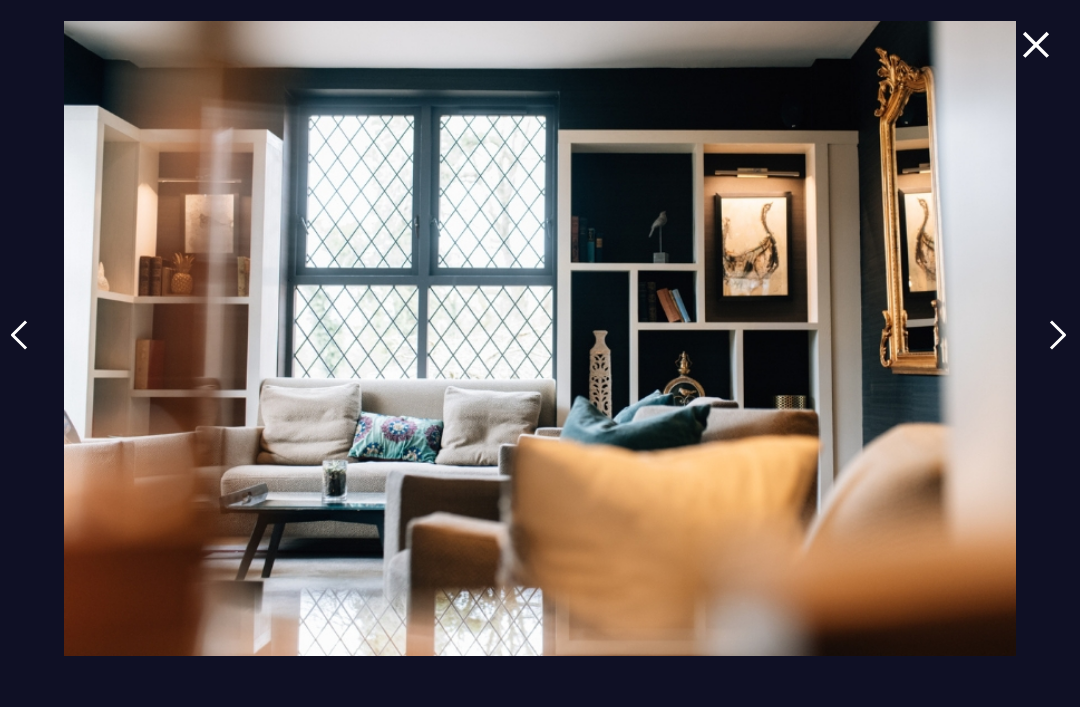 click at bounding box center (1058, 350) 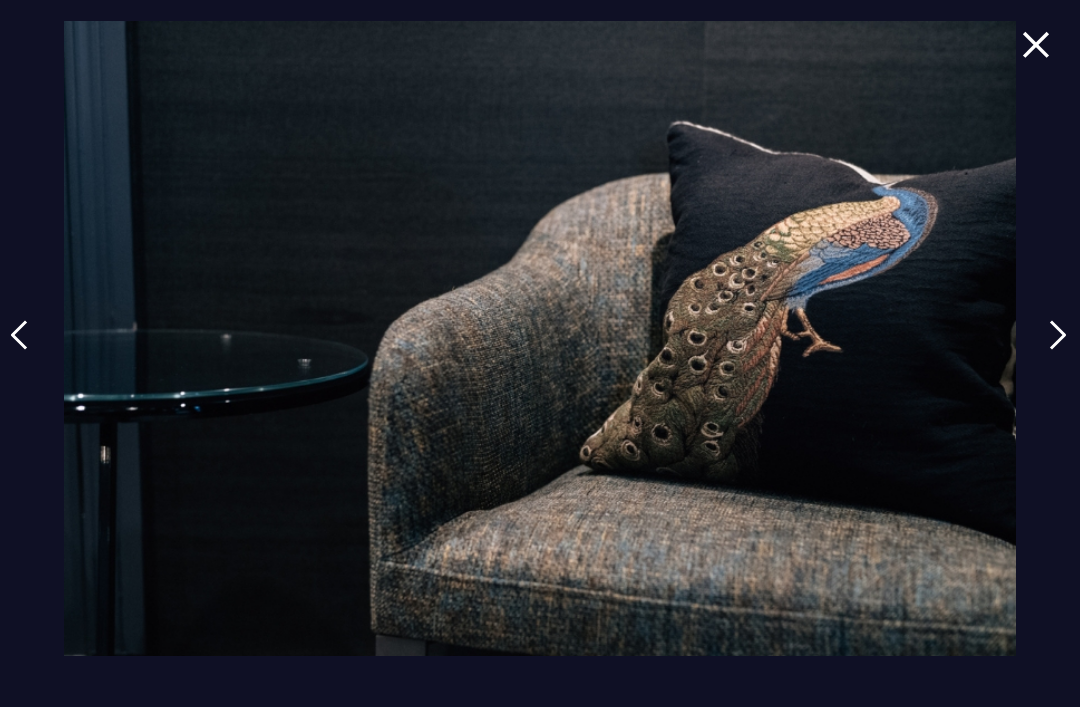 click at bounding box center (1058, 350) 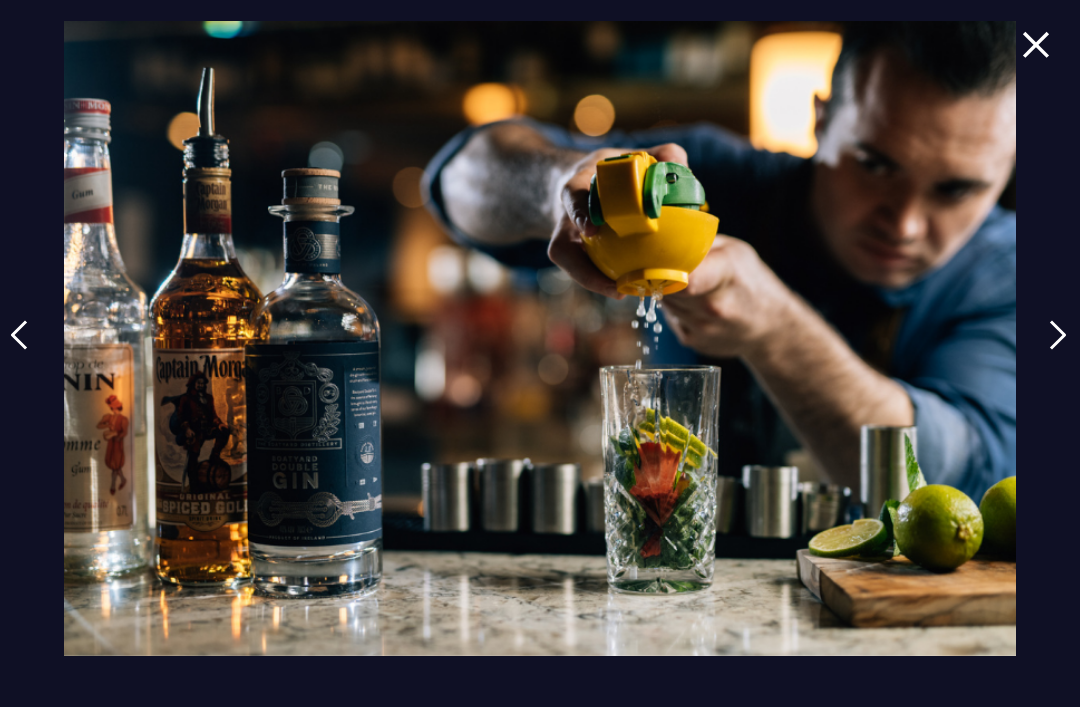 click at bounding box center (1058, 350) 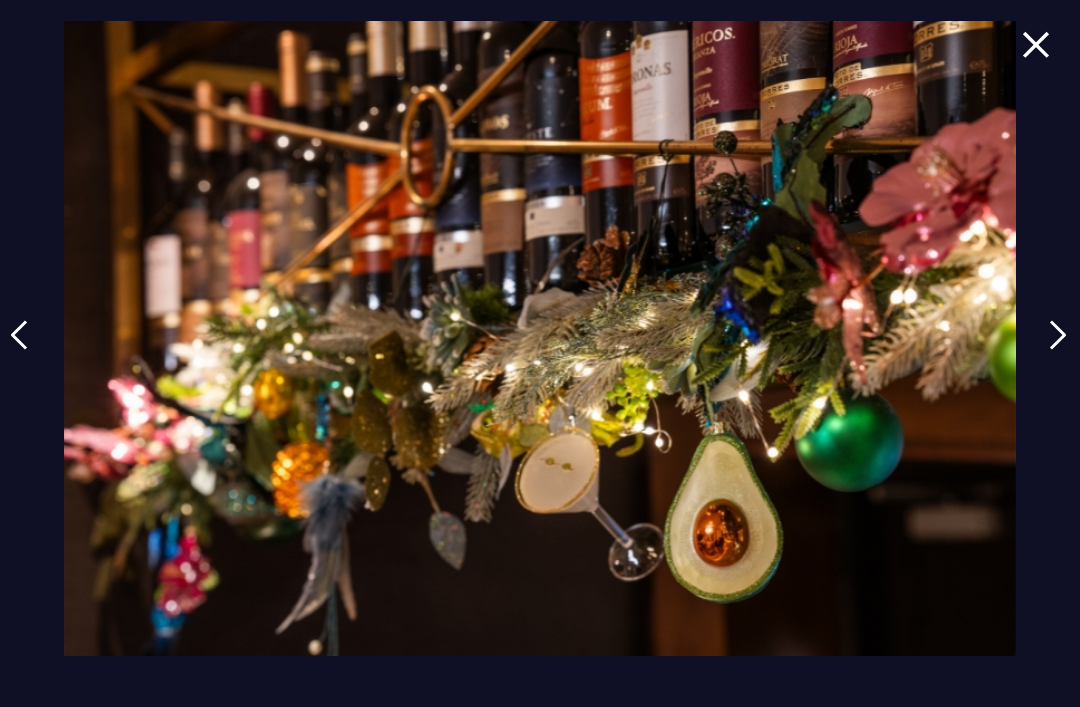 click at bounding box center (1058, 350) 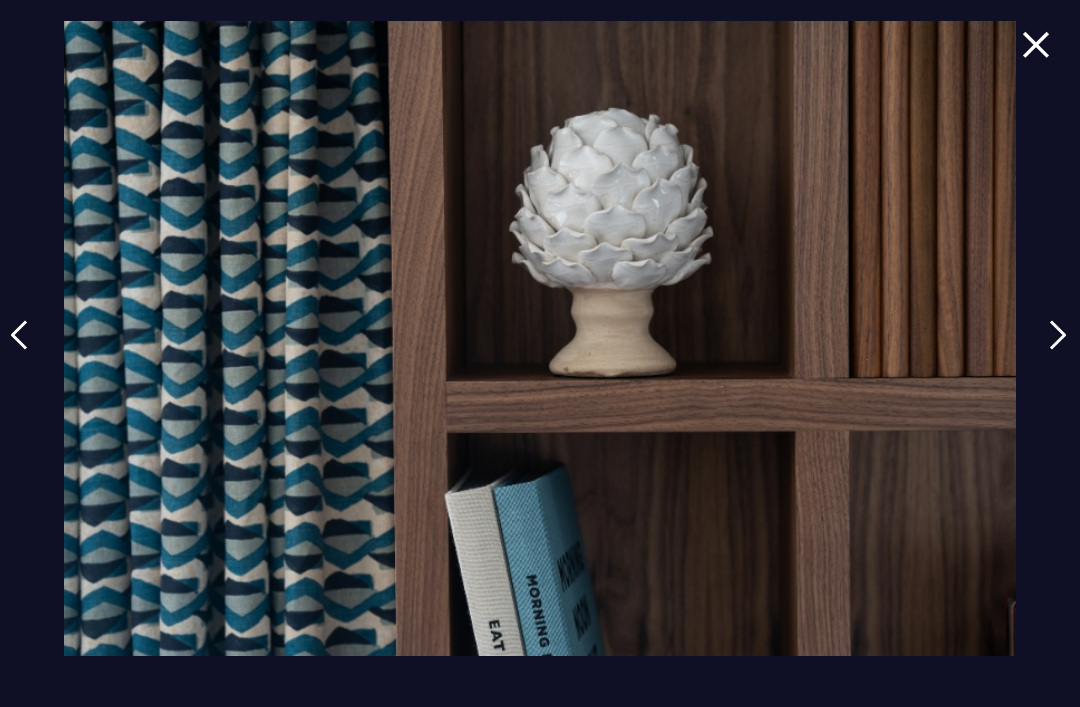 click at bounding box center [1058, 350] 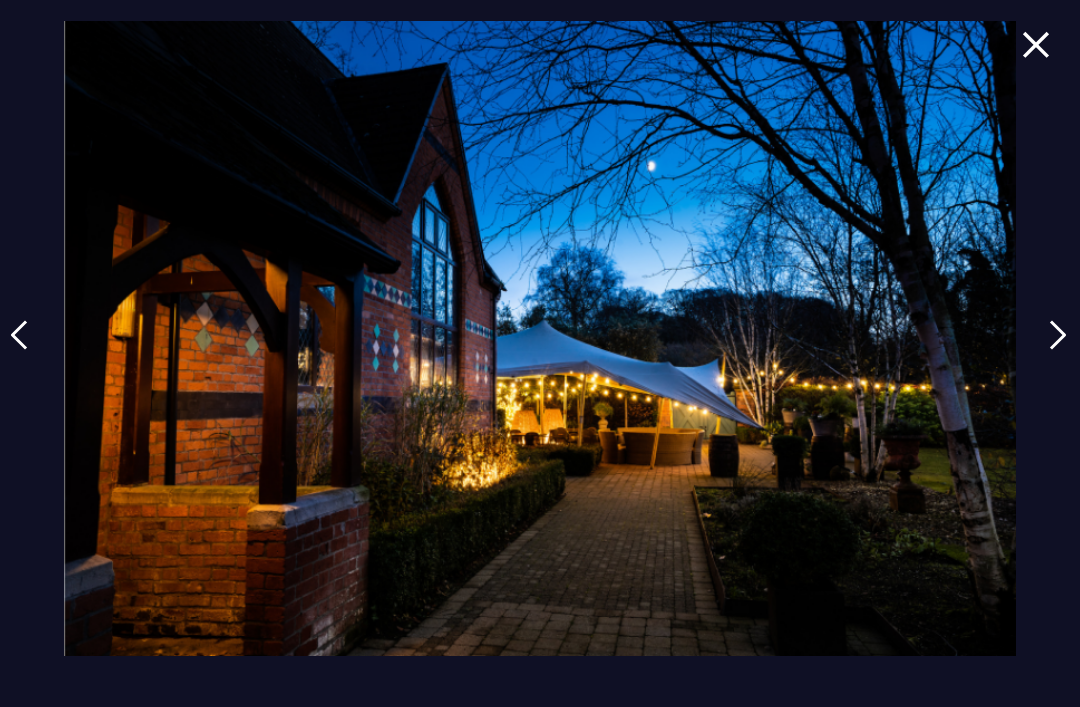 click at bounding box center (1058, 350) 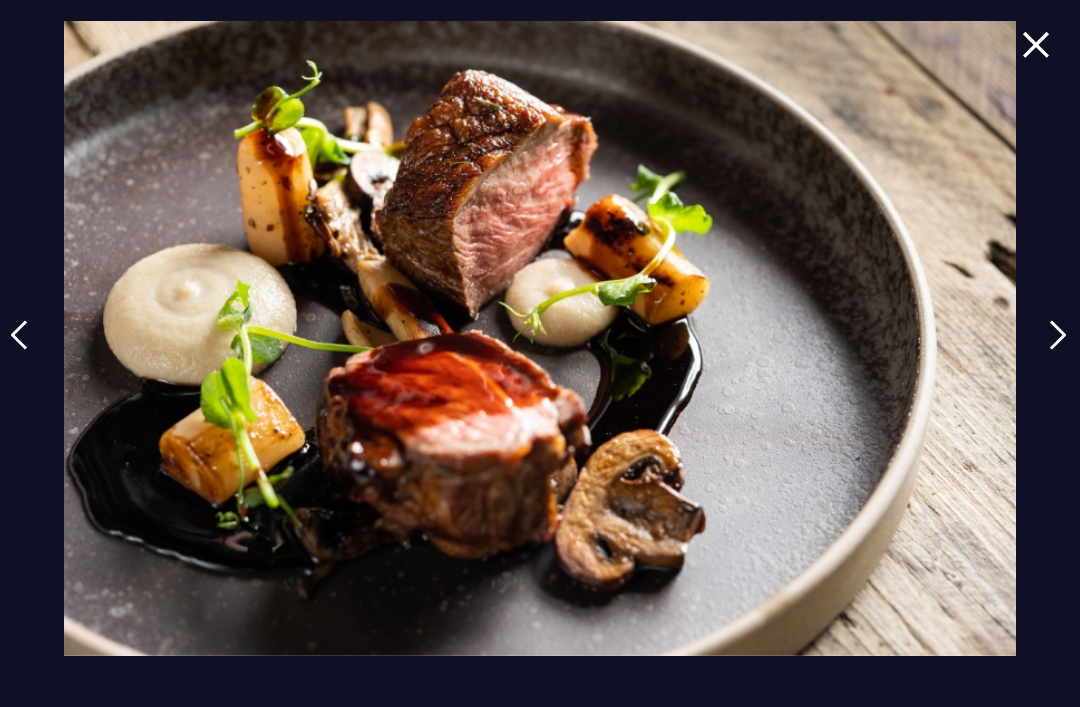 click at bounding box center (1058, 350) 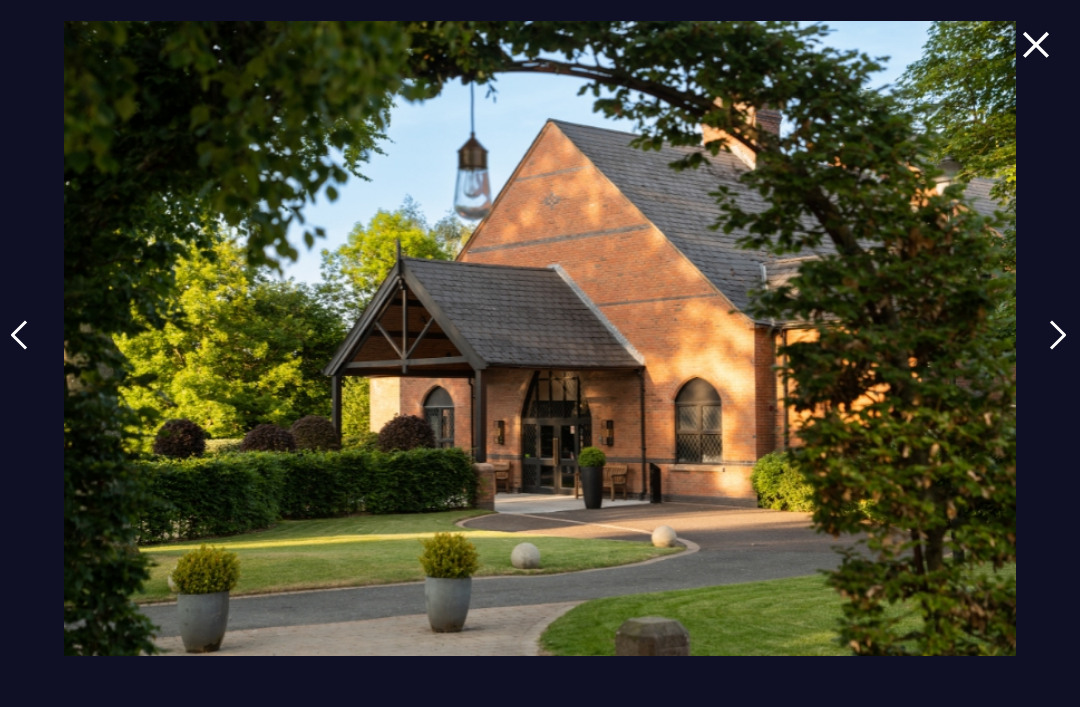 click at bounding box center [1058, 350] 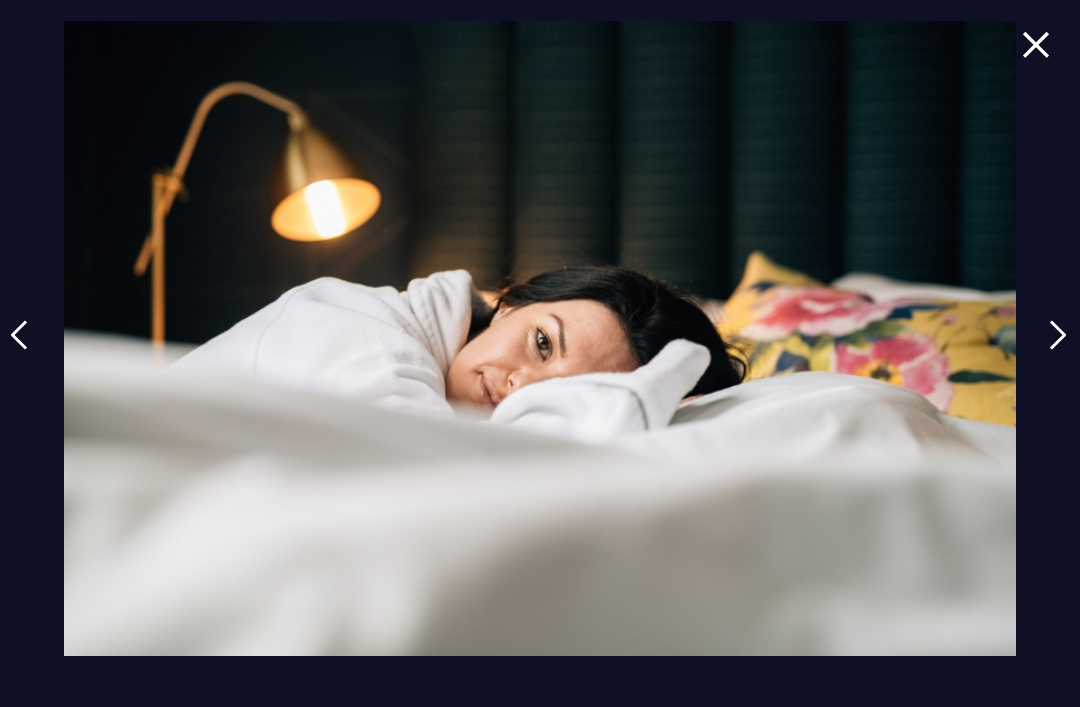 click at bounding box center [1058, 350] 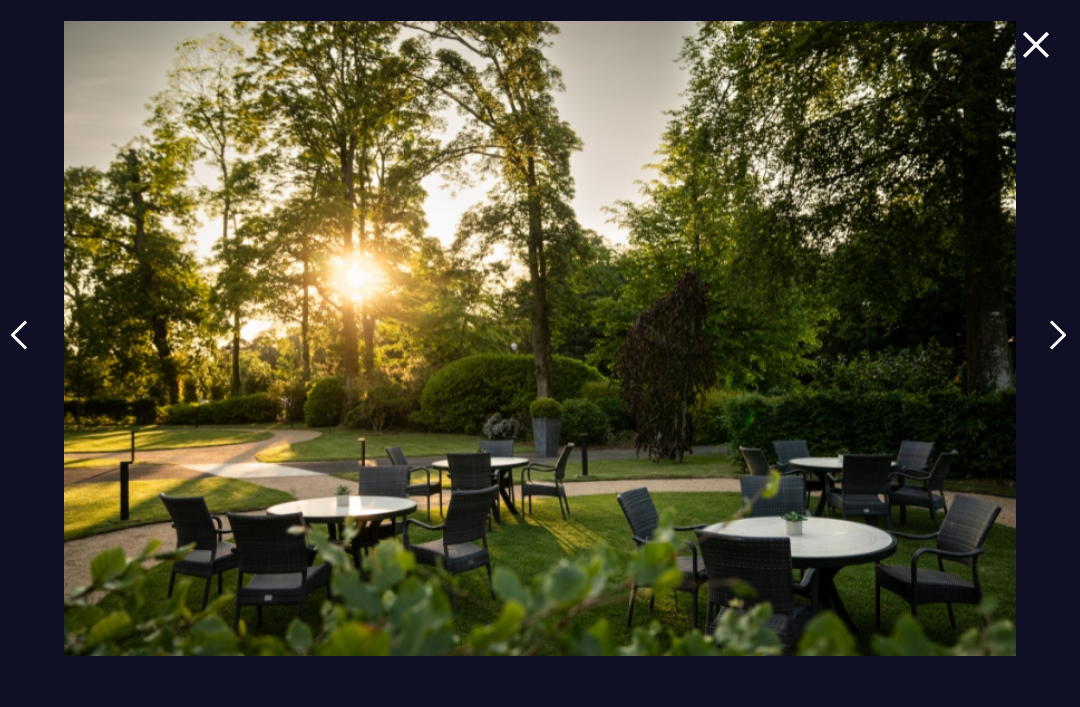 click at bounding box center (1036, 59) 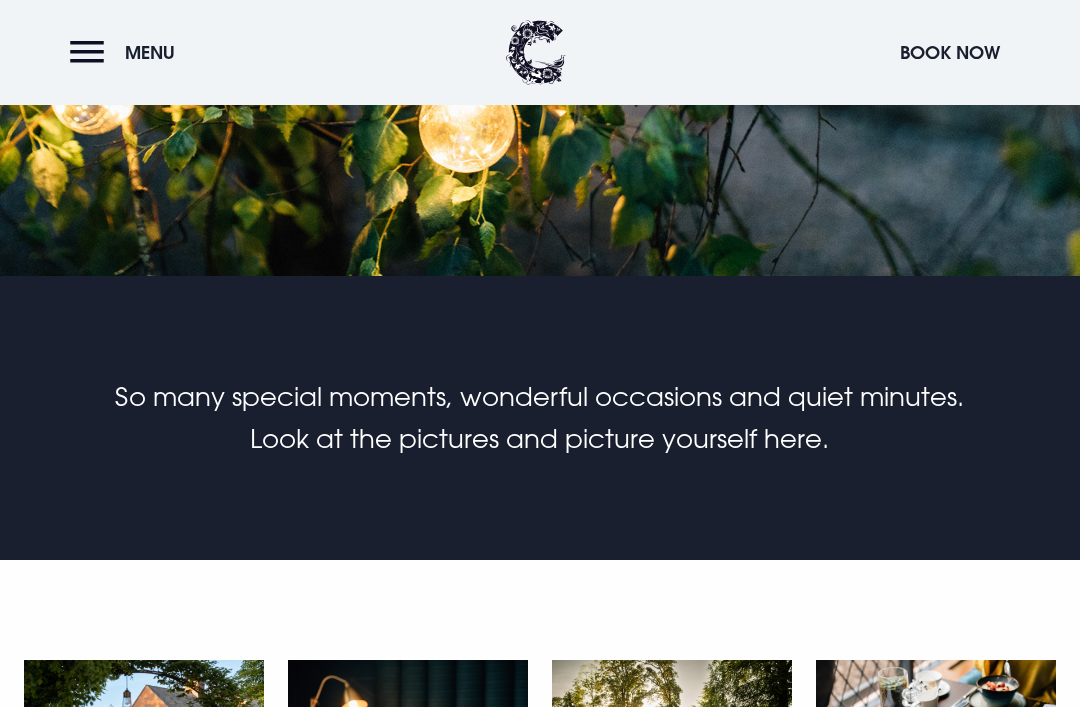 scroll, scrollTop: 312, scrollLeft: 0, axis: vertical 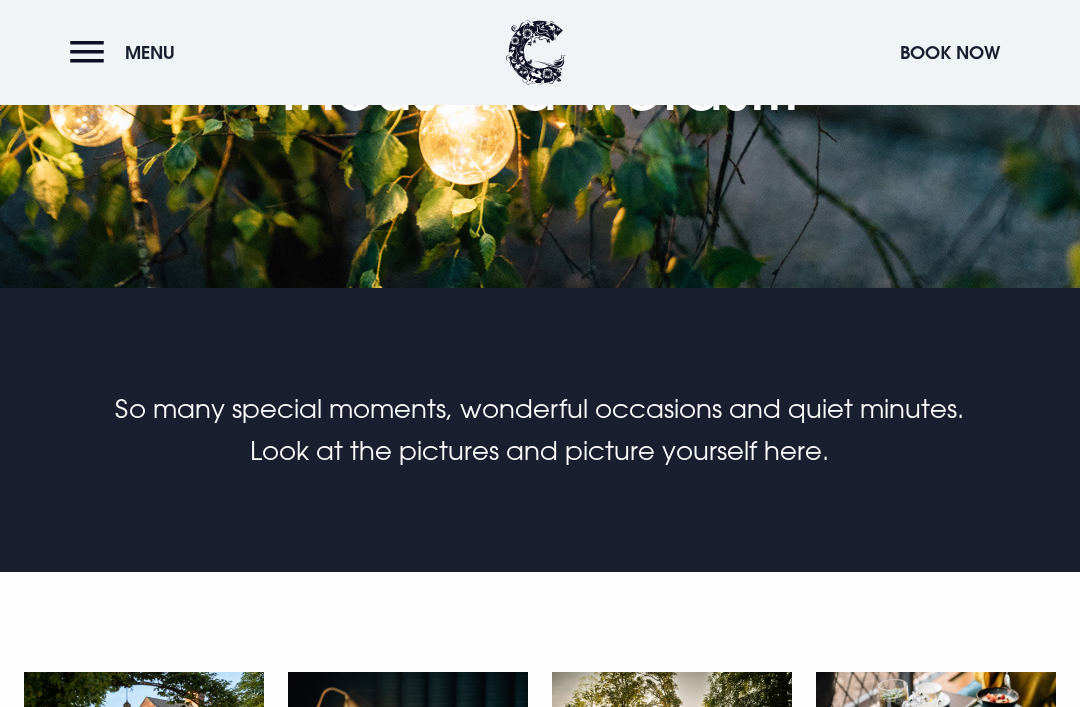 click on "Menu" at bounding box center (127, 52) 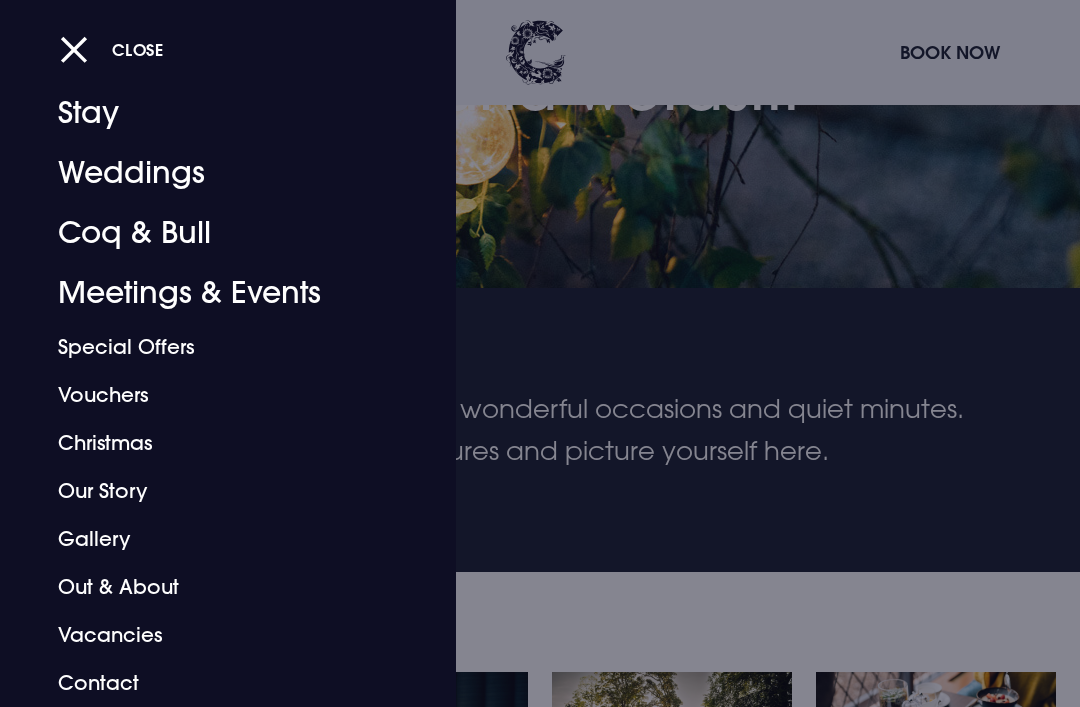 scroll, scrollTop: 45, scrollLeft: 0, axis: vertical 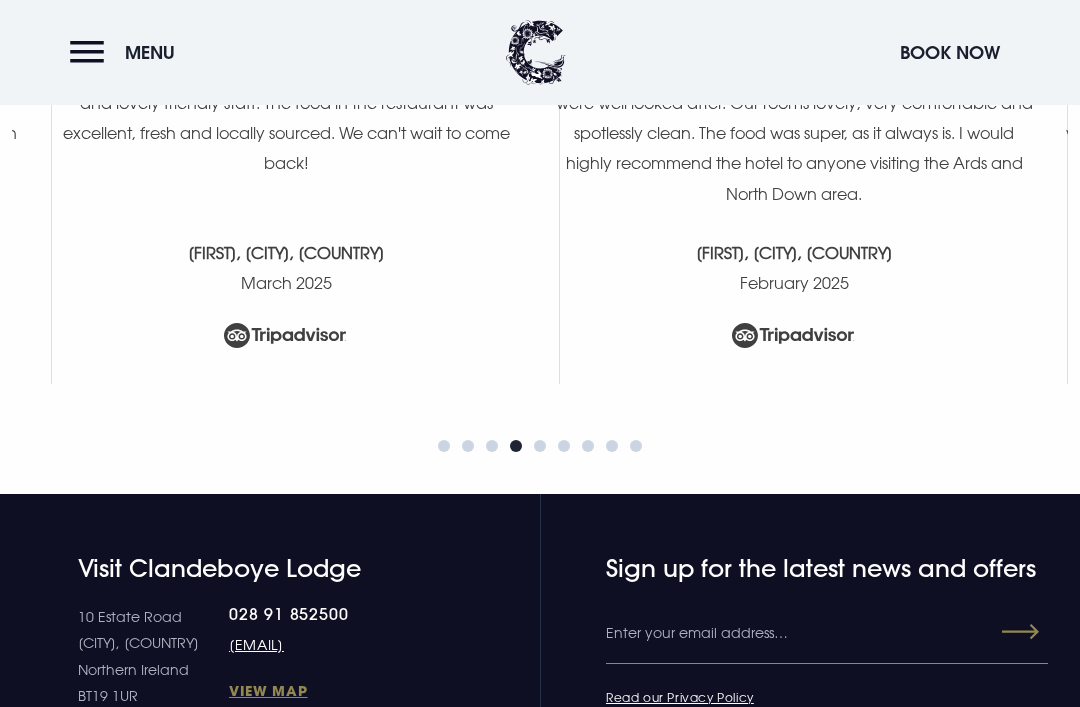 click on "Menu" at bounding box center (127, 52) 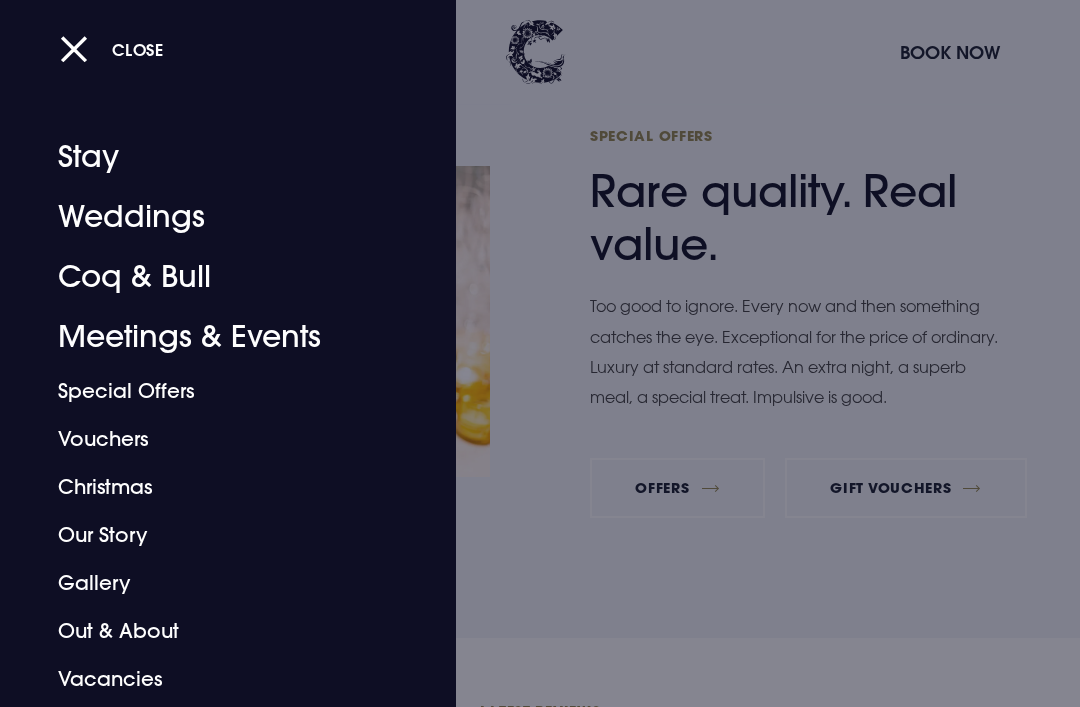 scroll, scrollTop: 7392, scrollLeft: 0, axis: vertical 